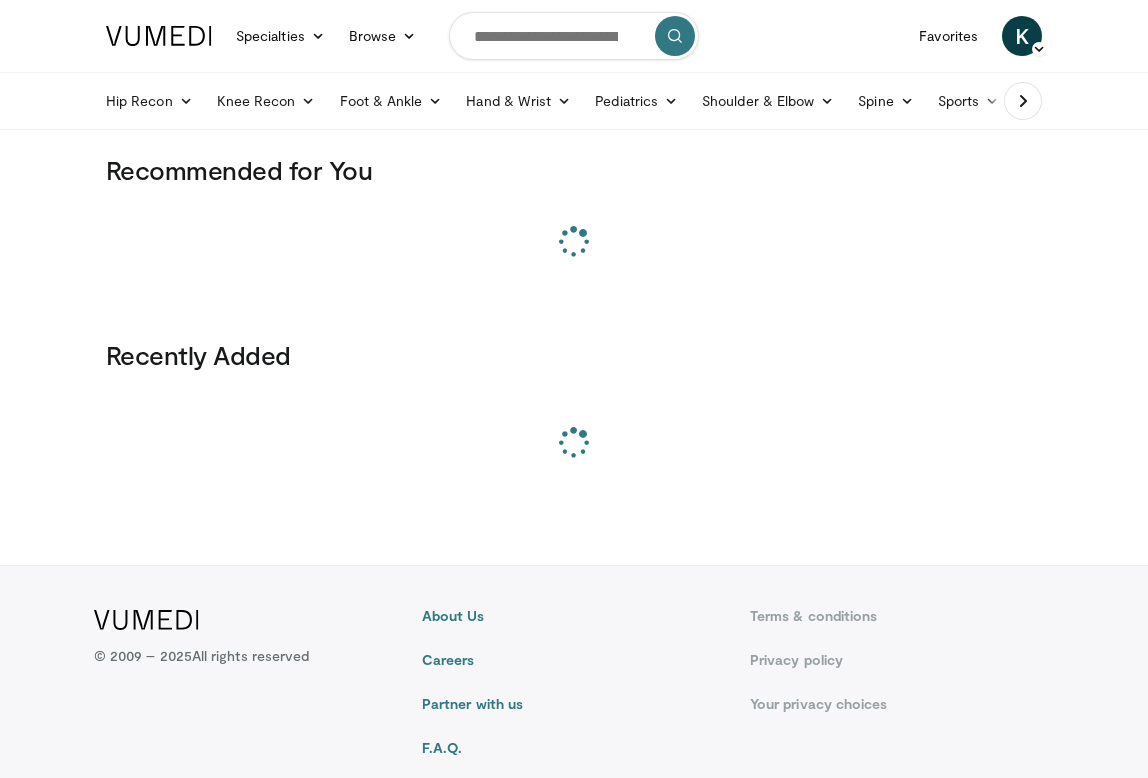 scroll, scrollTop: 0, scrollLeft: 0, axis: both 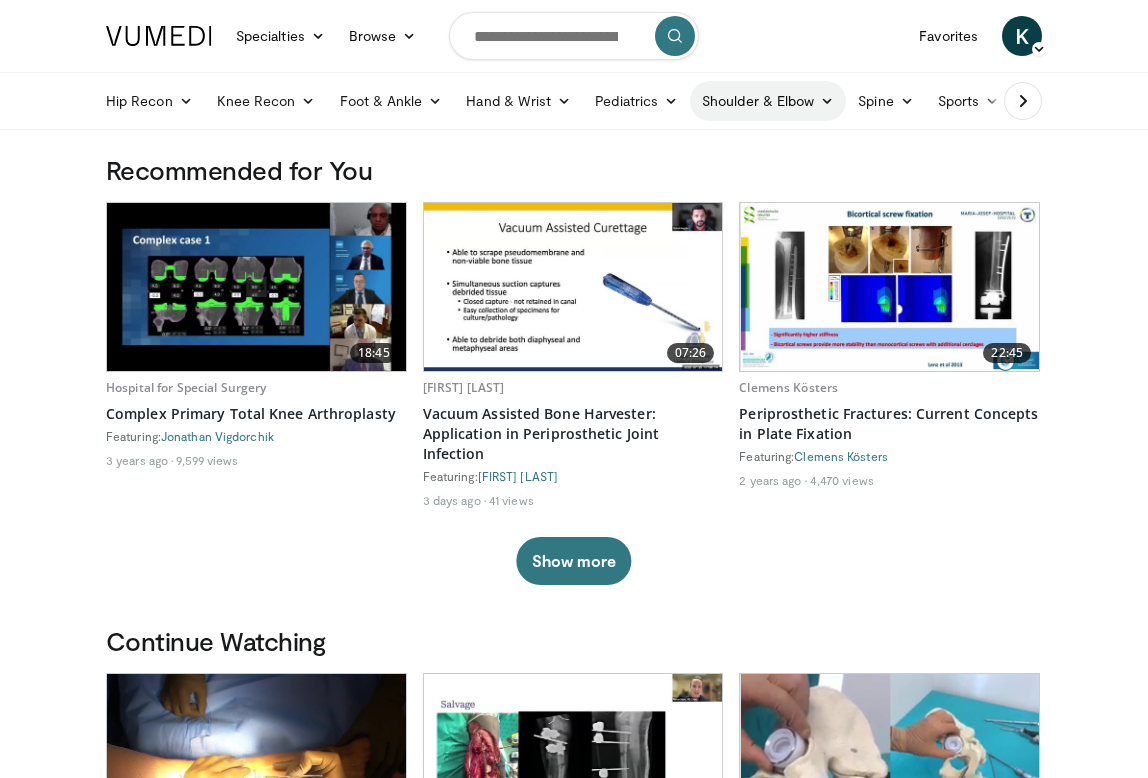 click on "Shoulder & Elbow" at bounding box center [768, 101] 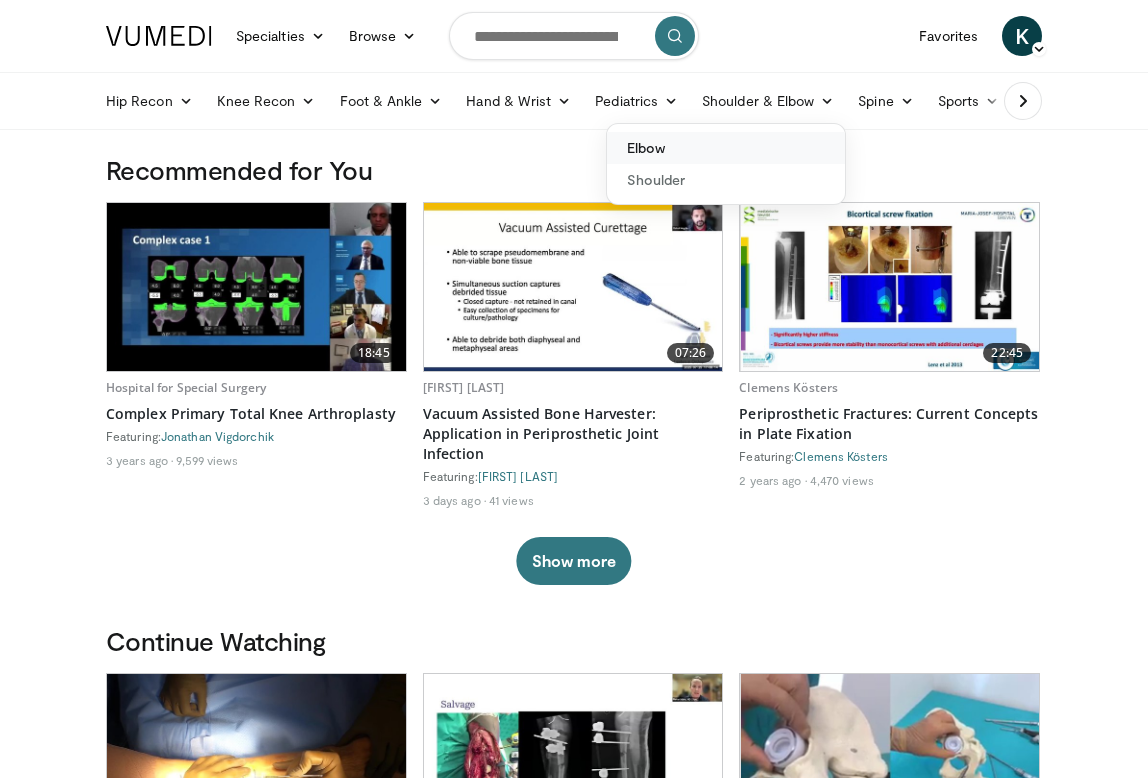 click on "Elbow" at bounding box center (726, 148) 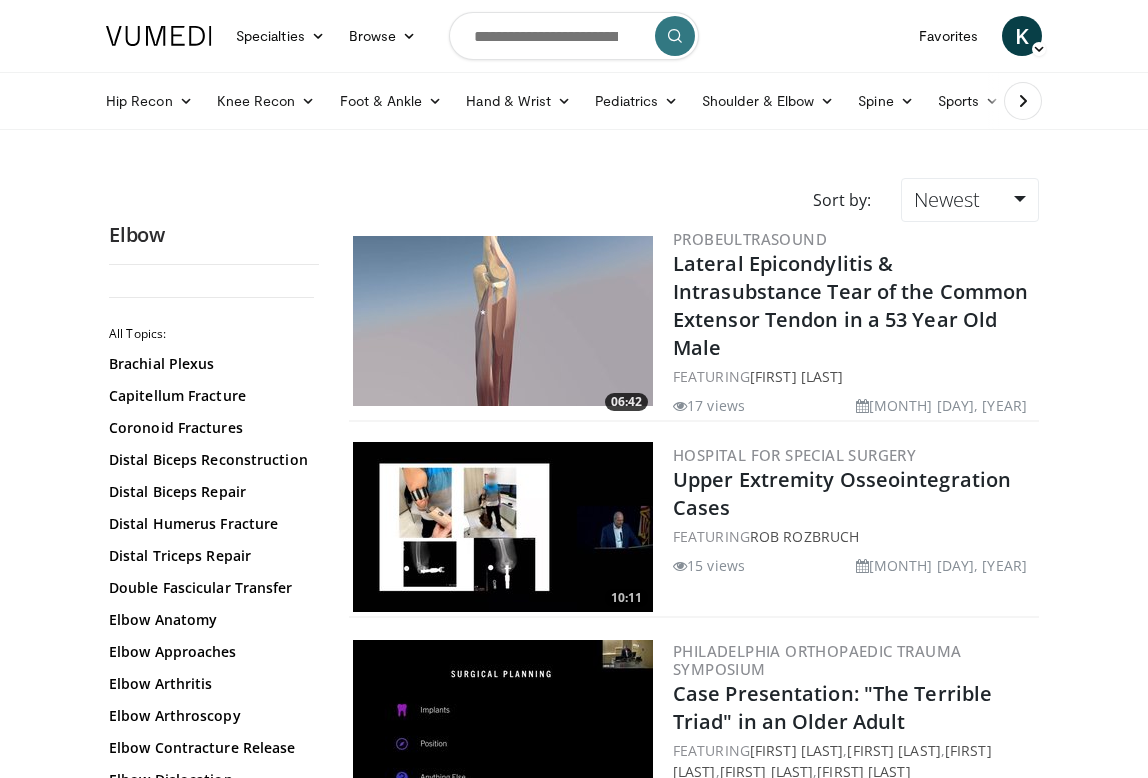 scroll, scrollTop: 0, scrollLeft: 0, axis: both 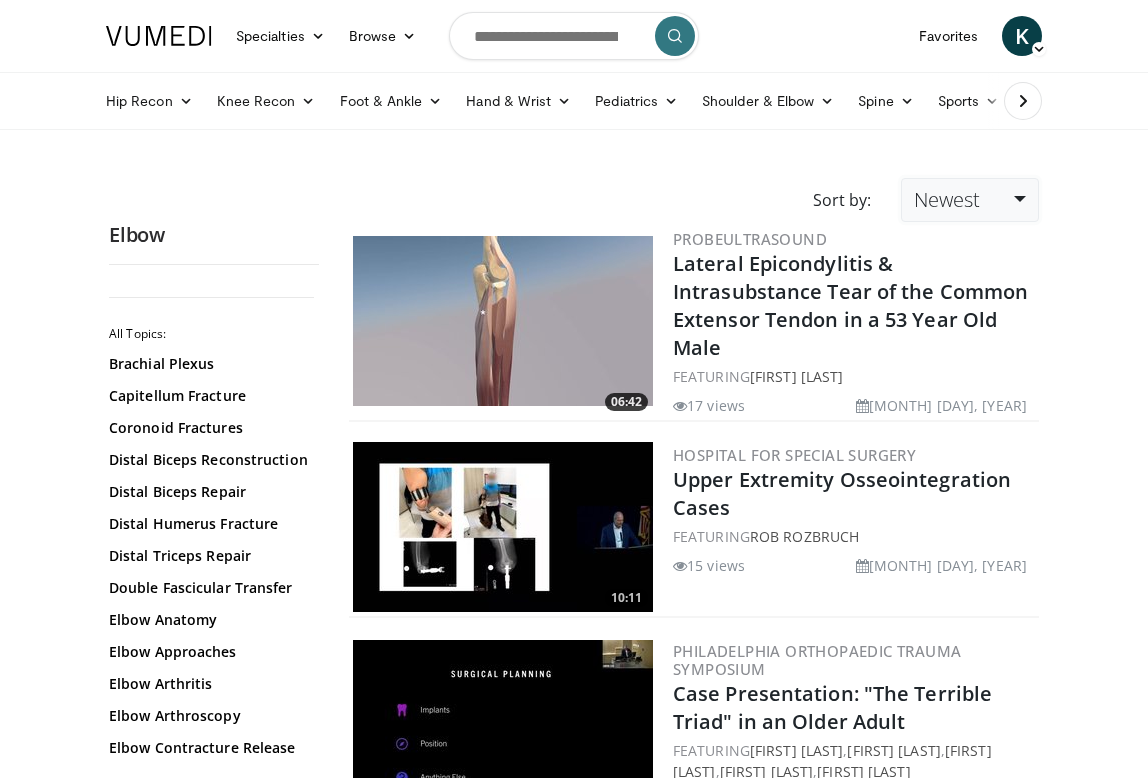 click on "Newest" at bounding box center [970, 200] 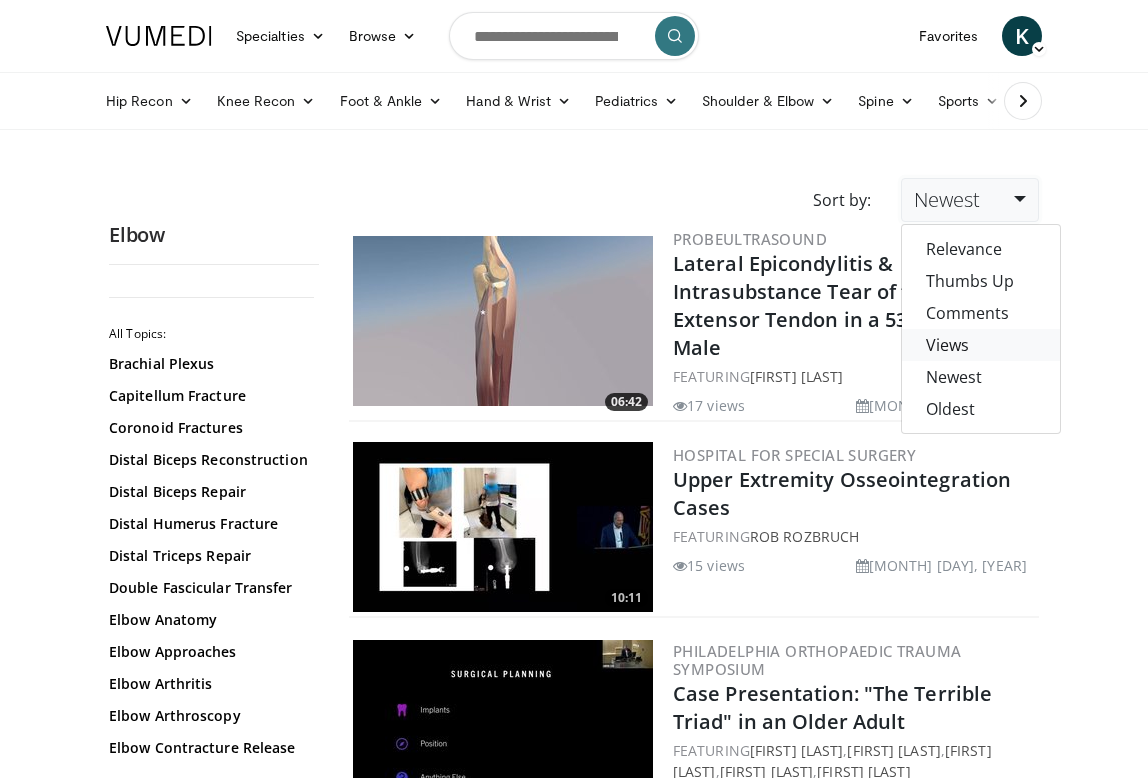 click on "Views" at bounding box center (981, 345) 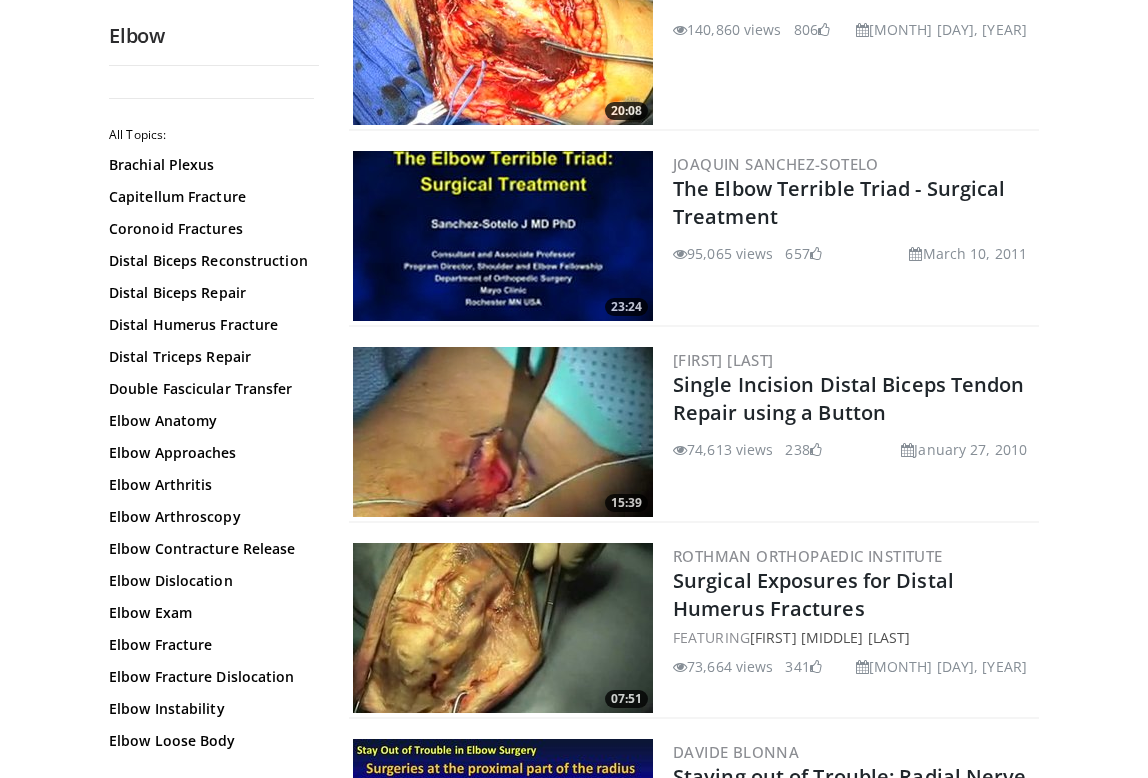 scroll, scrollTop: 419, scrollLeft: 0, axis: vertical 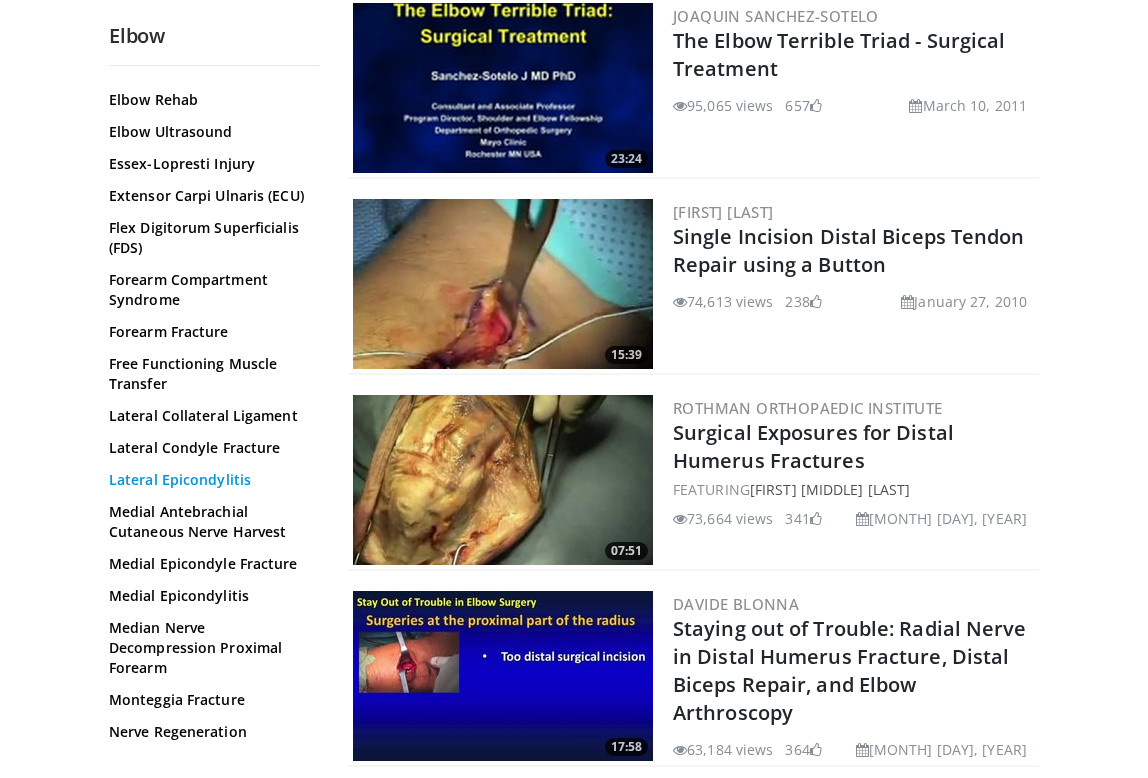 click on "Lateral Epicondylitis" at bounding box center [209, 480] 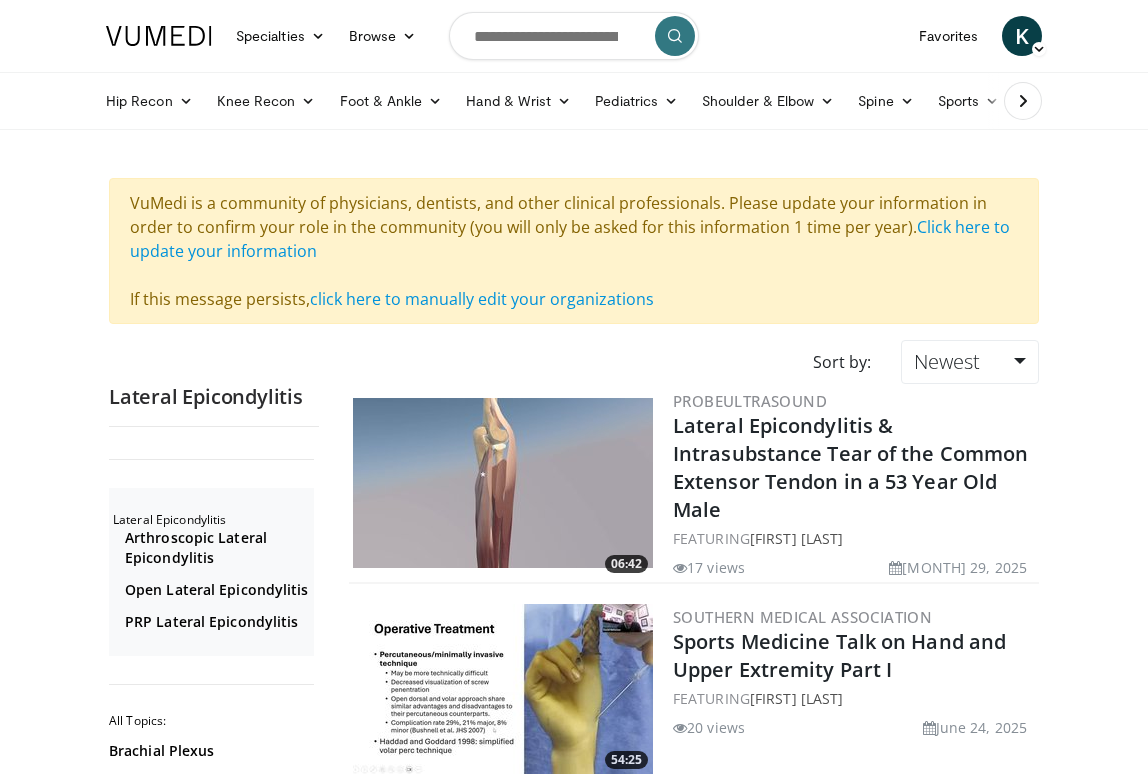 scroll, scrollTop: 0, scrollLeft: 0, axis: both 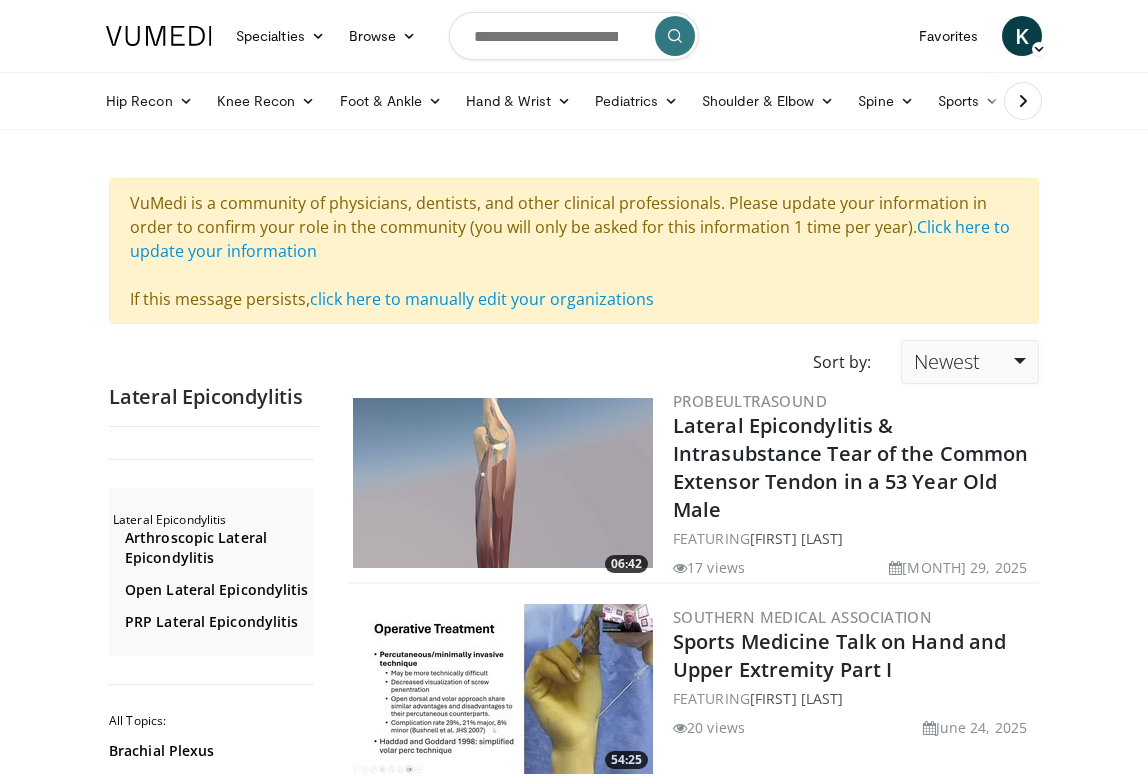 click on "Newest" at bounding box center (970, 362) 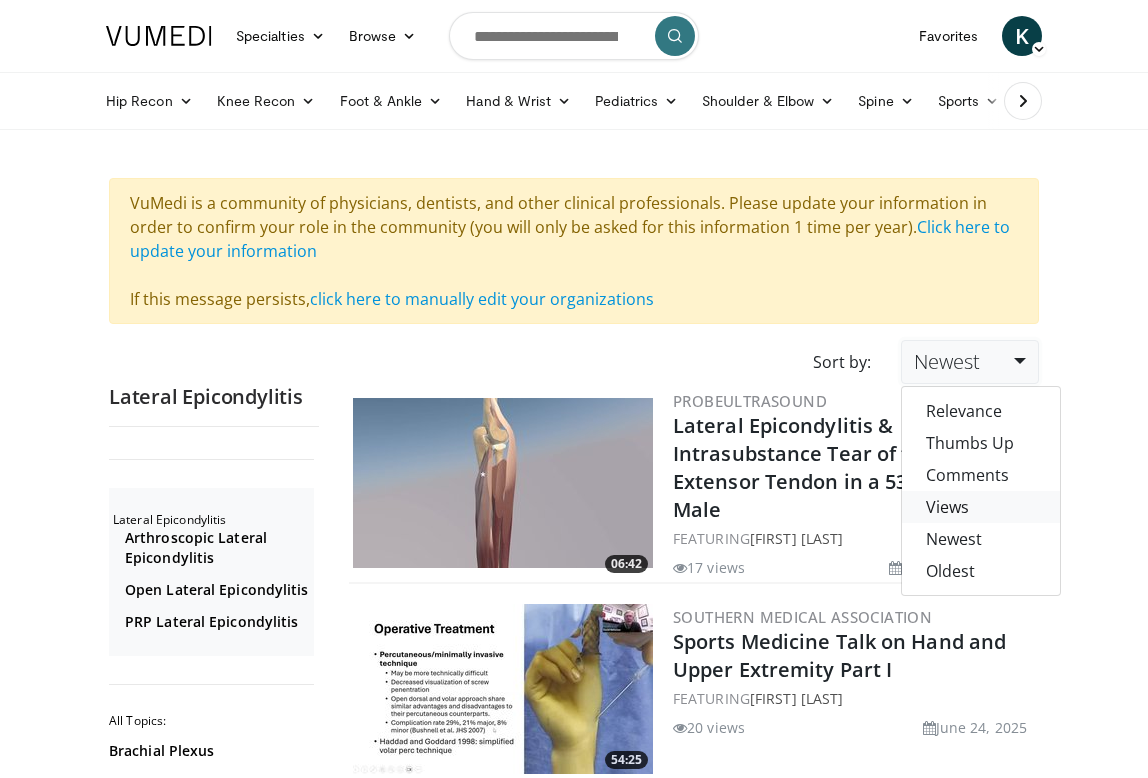 click on "Views" at bounding box center [981, 507] 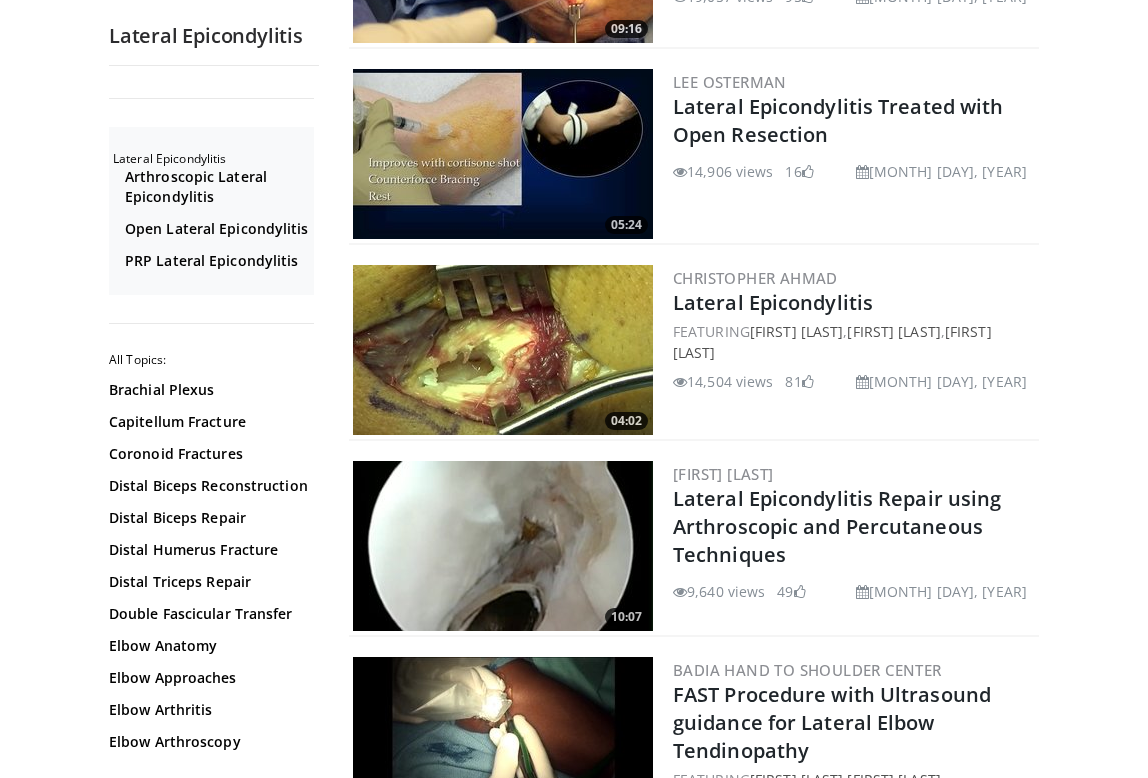 scroll, scrollTop: 1142, scrollLeft: 0, axis: vertical 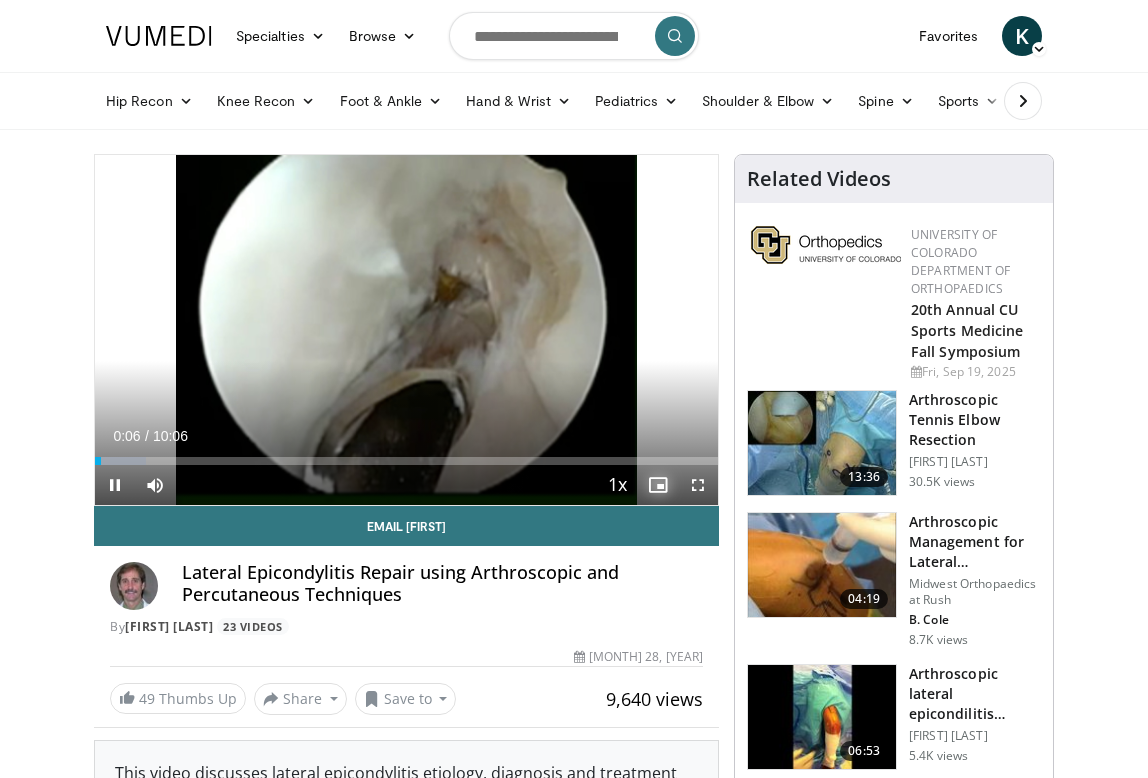 click at bounding box center [658, 485] 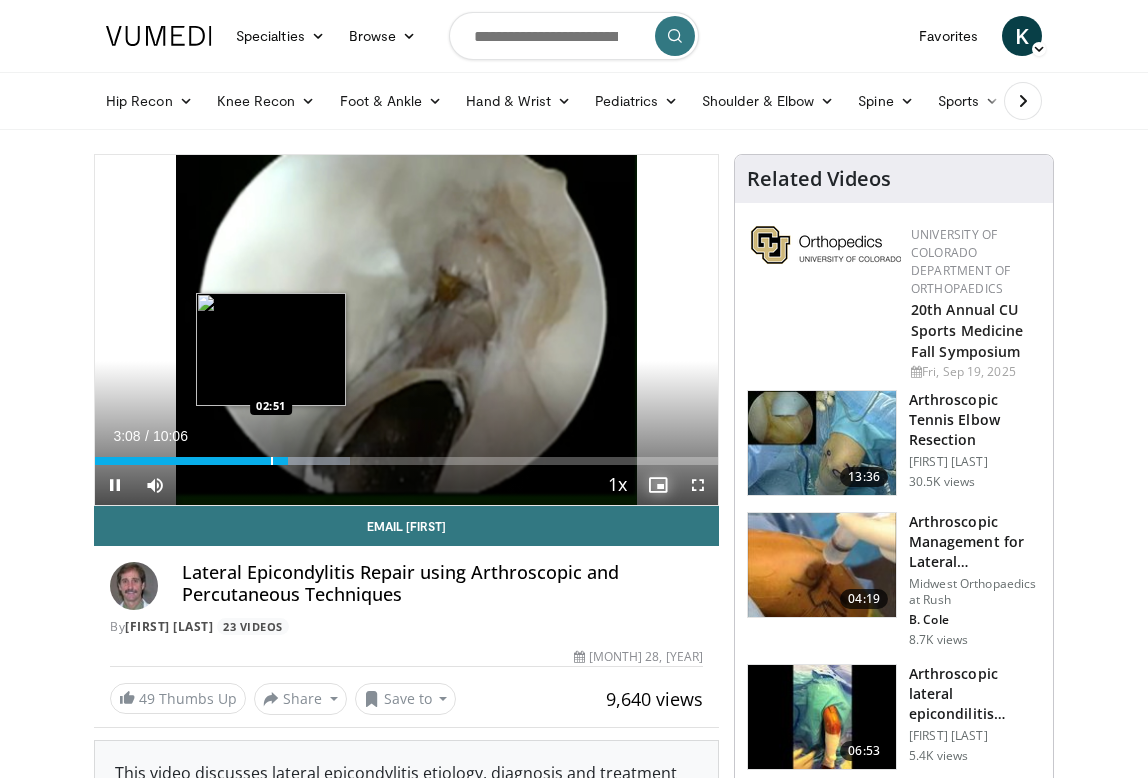 click at bounding box center (272, 461) 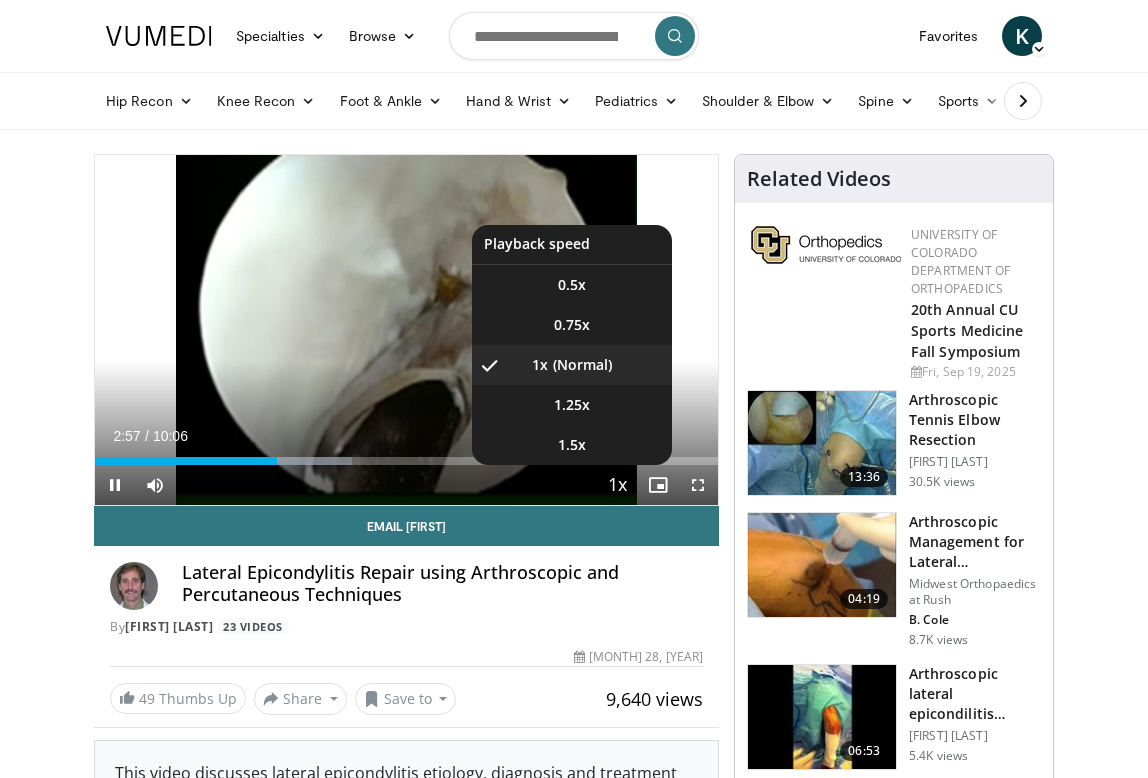 click at bounding box center (618, 486) 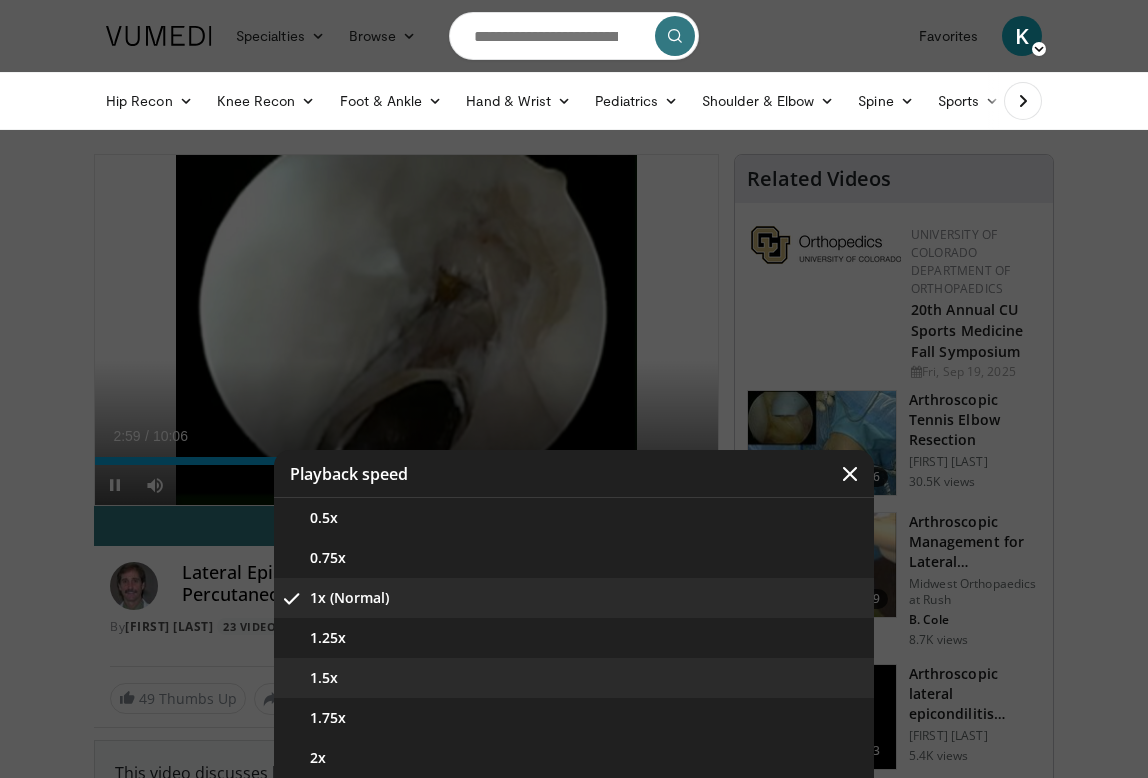 click on "1.5x" at bounding box center [574, 678] 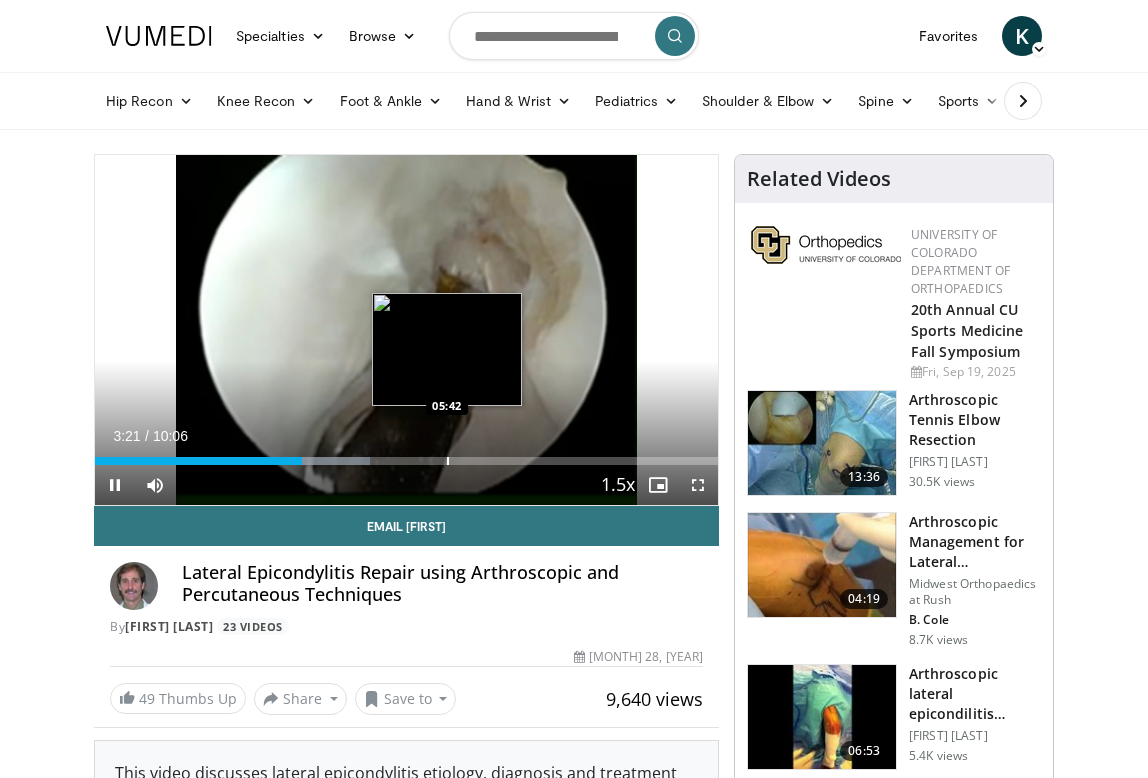 click at bounding box center (448, 461) 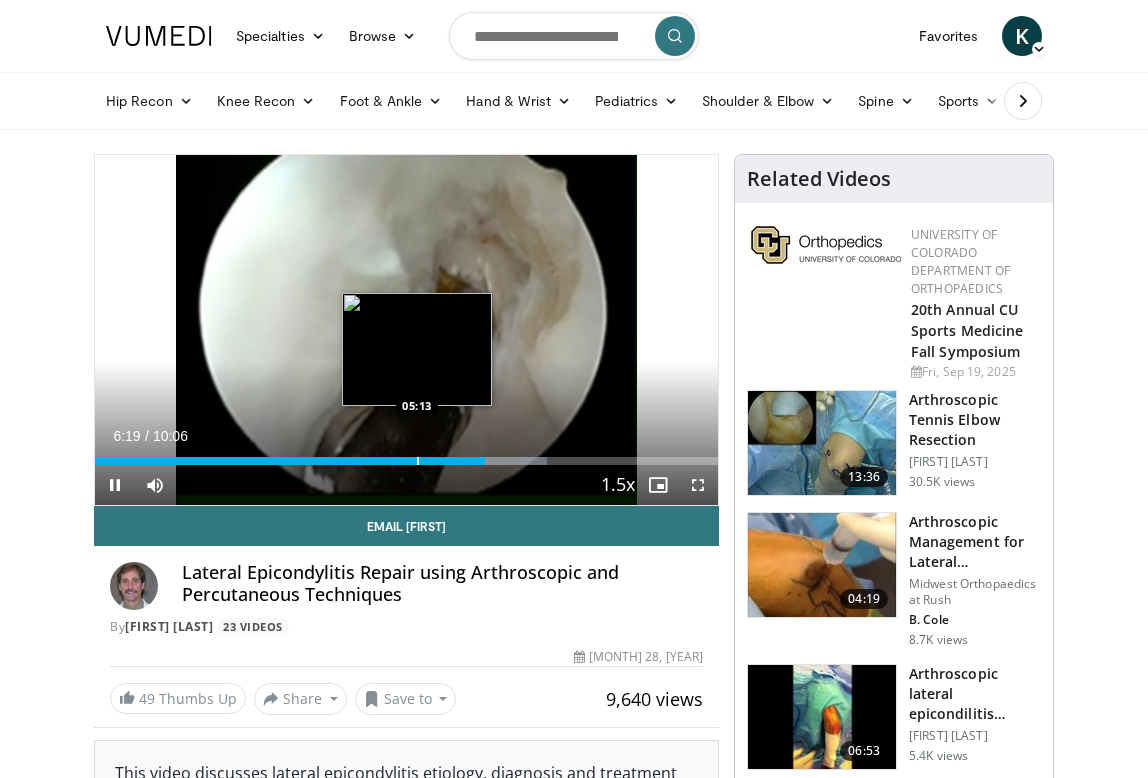 click at bounding box center (418, 461) 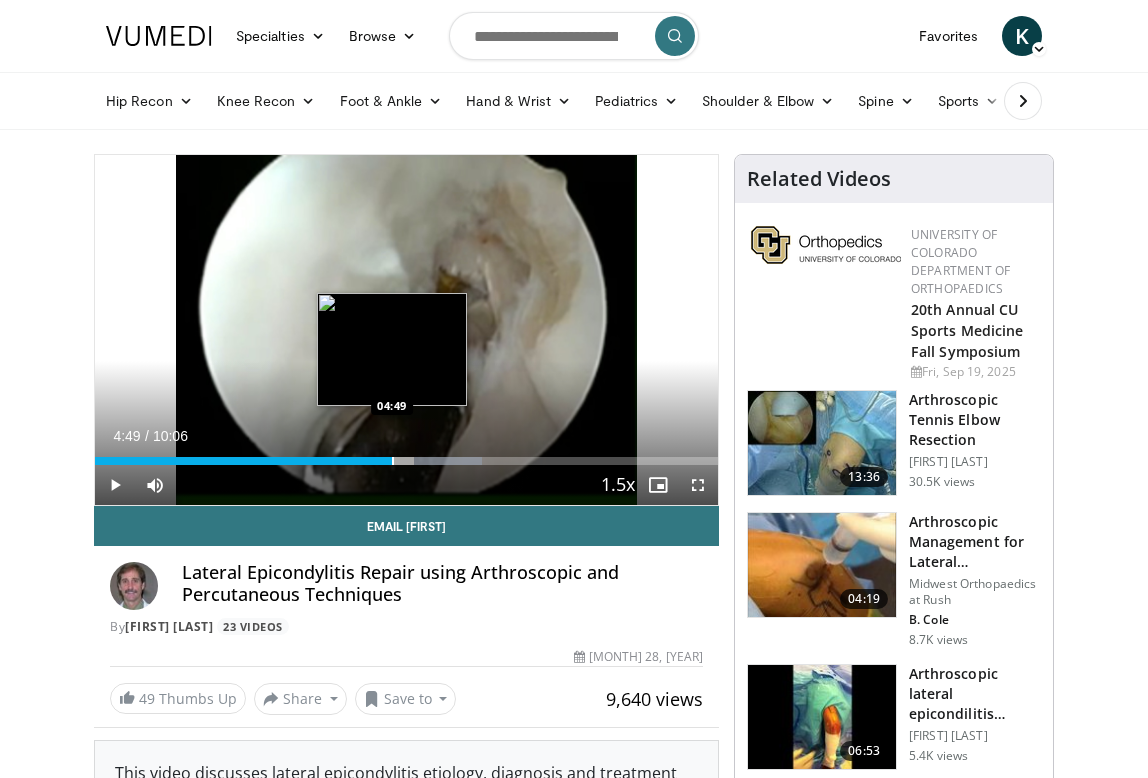 click at bounding box center [393, 461] 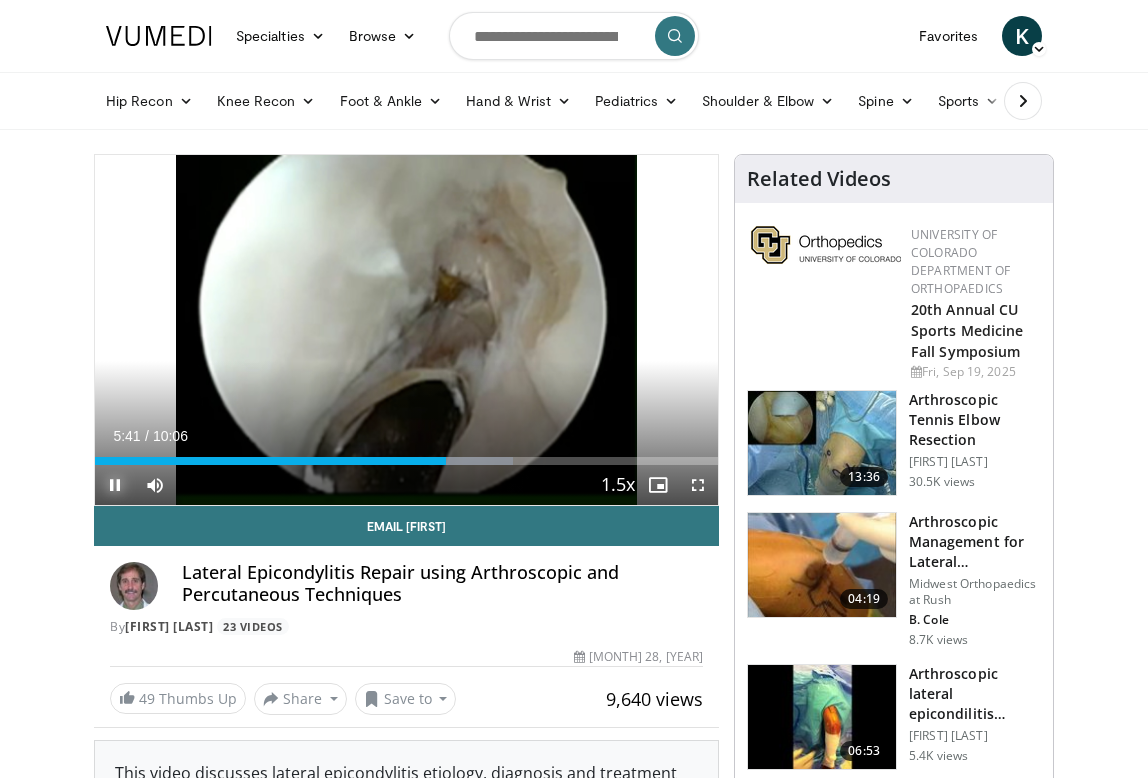 click at bounding box center [115, 485] 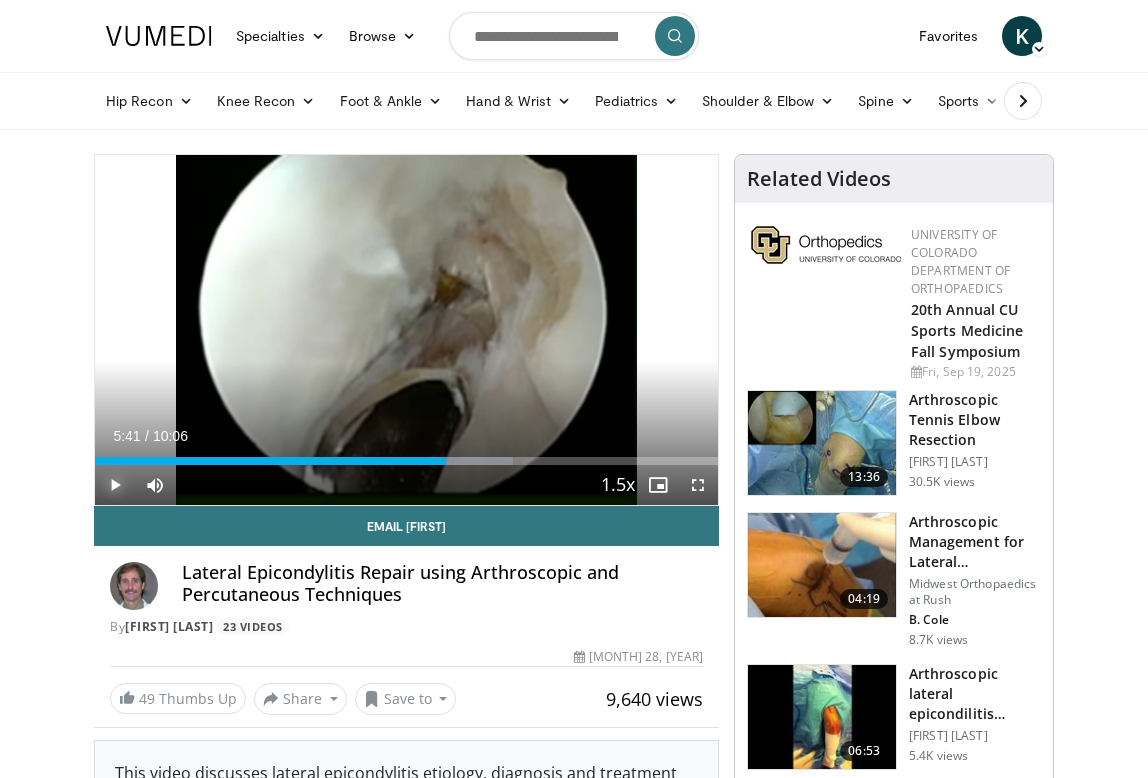 type 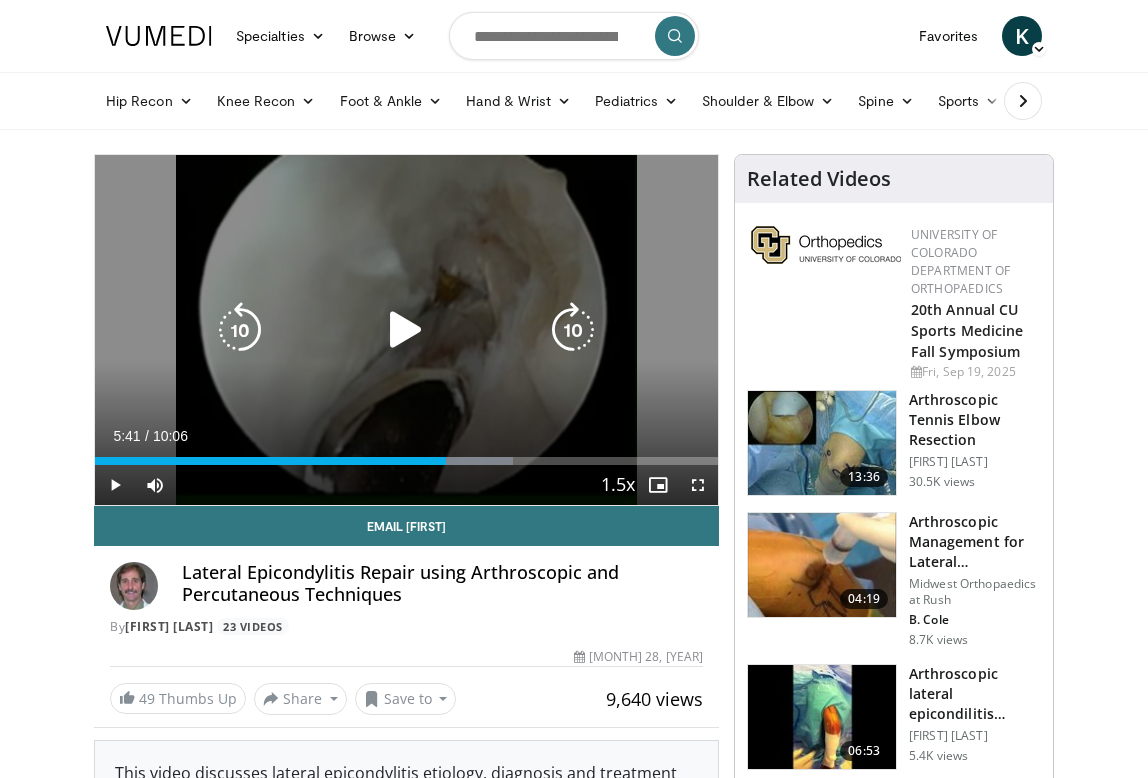 click at bounding box center (406, 330) 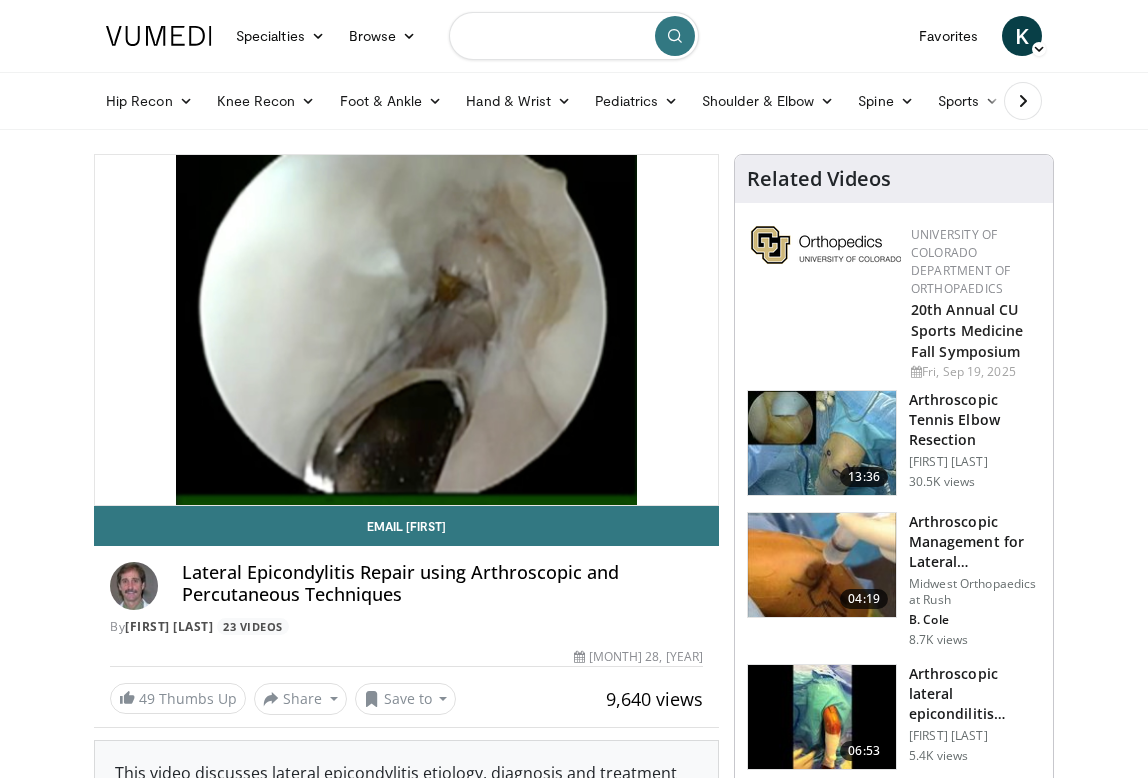 click at bounding box center [574, 36] 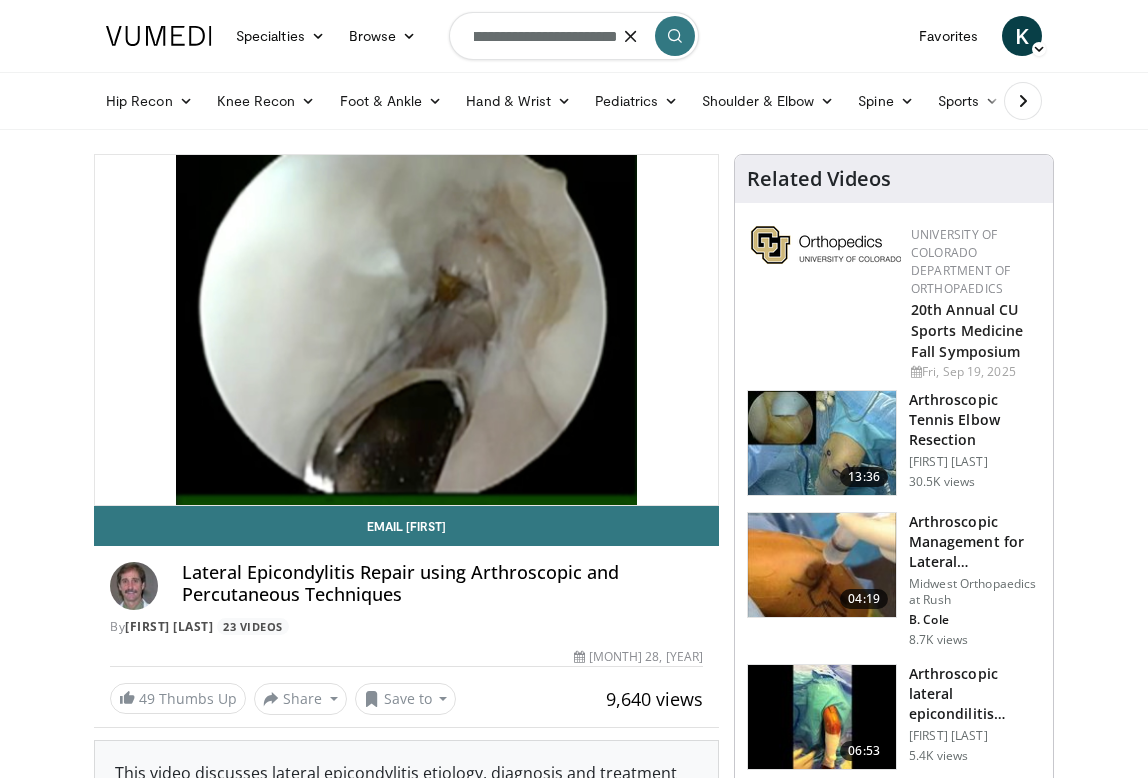 type on "**********" 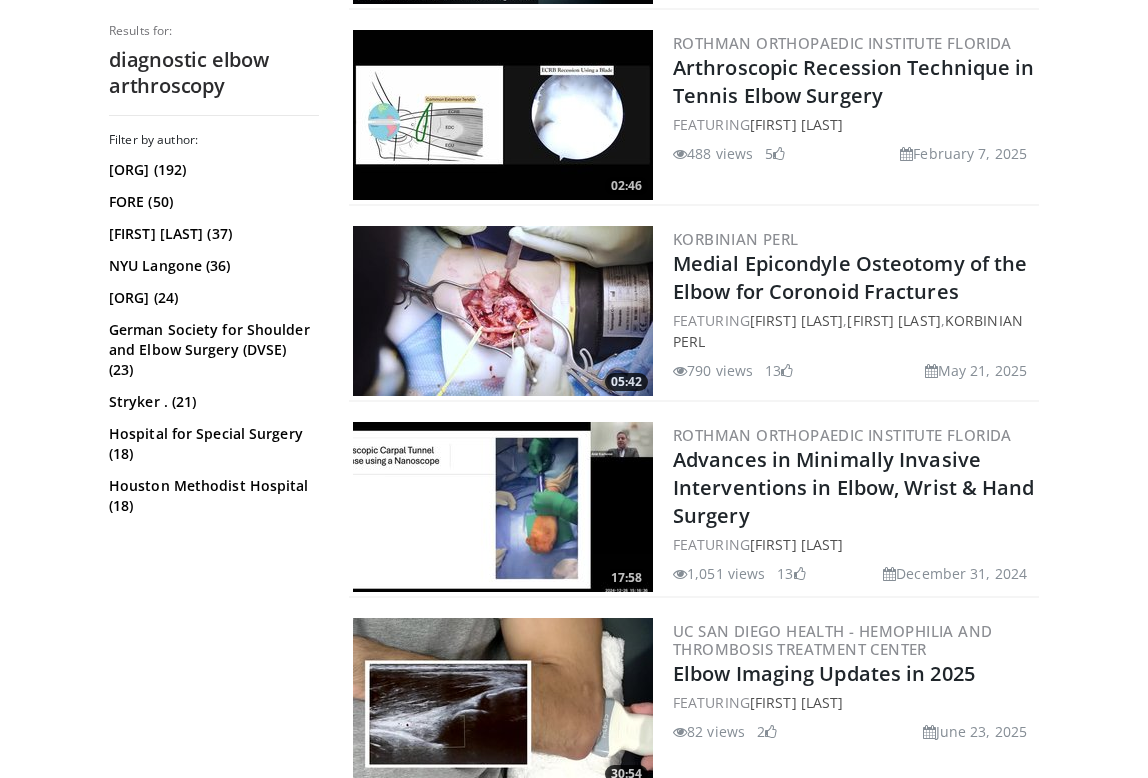 scroll, scrollTop: 0, scrollLeft: 0, axis: both 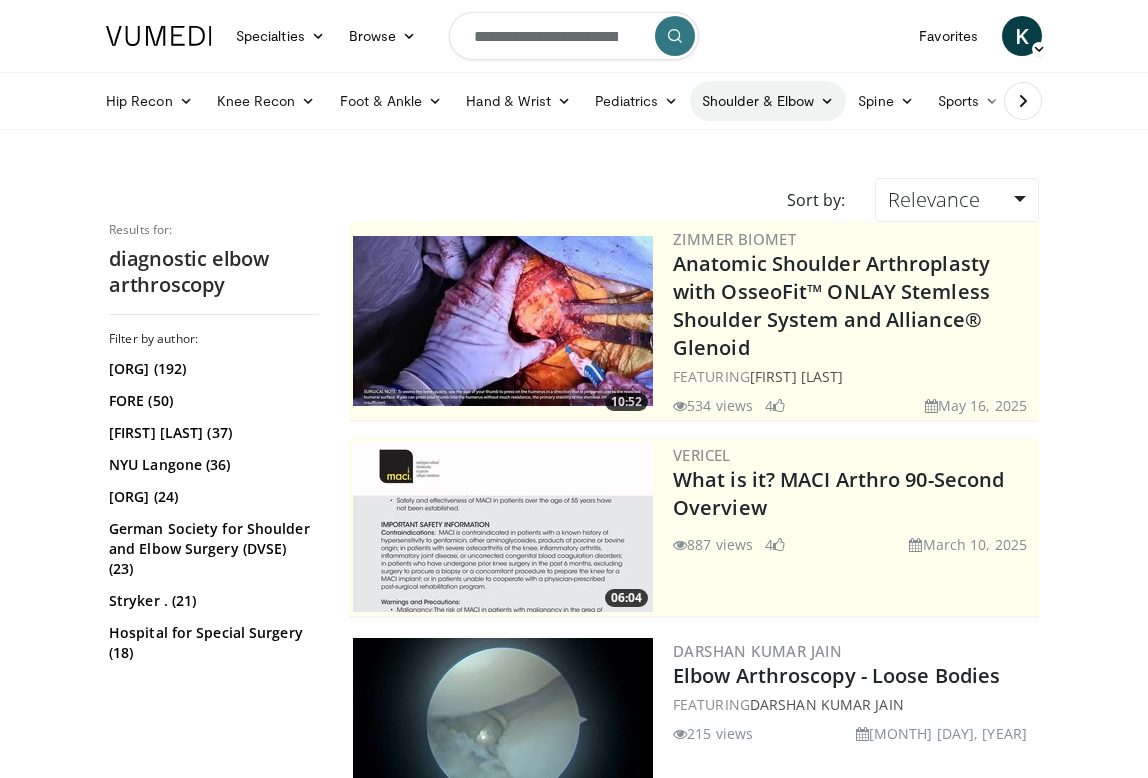 click on "Shoulder & Elbow" at bounding box center [768, 101] 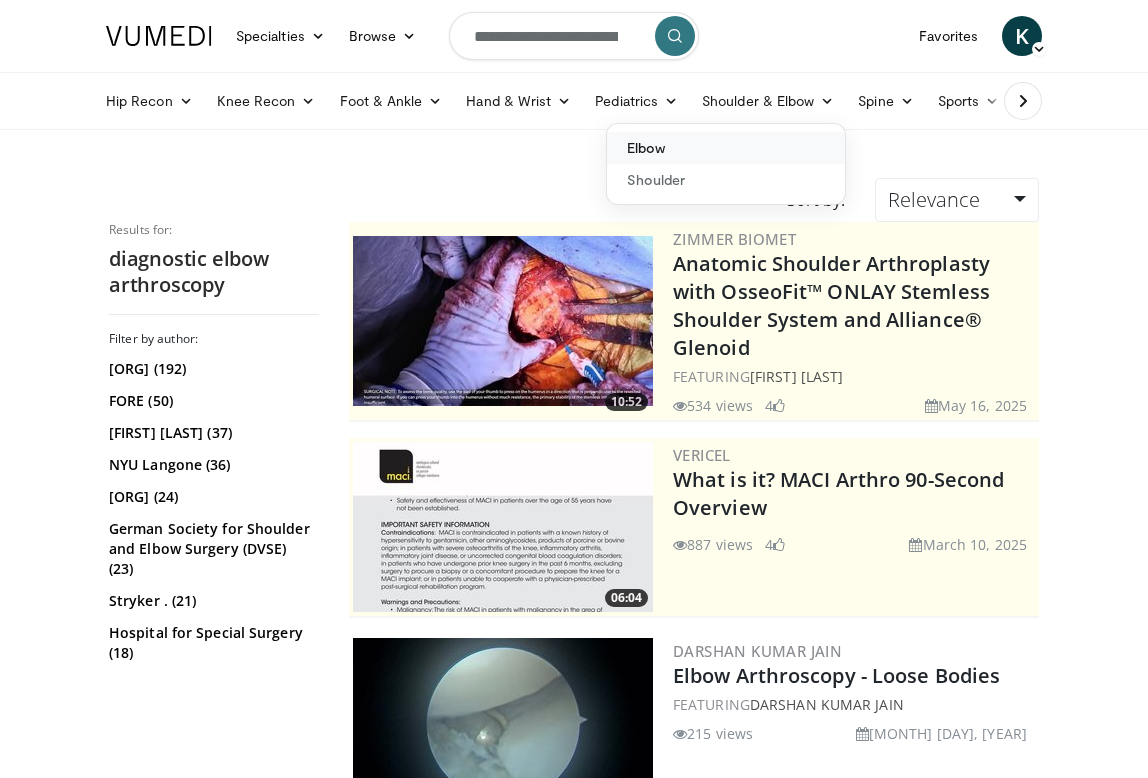 click on "Elbow" at bounding box center (726, 148) 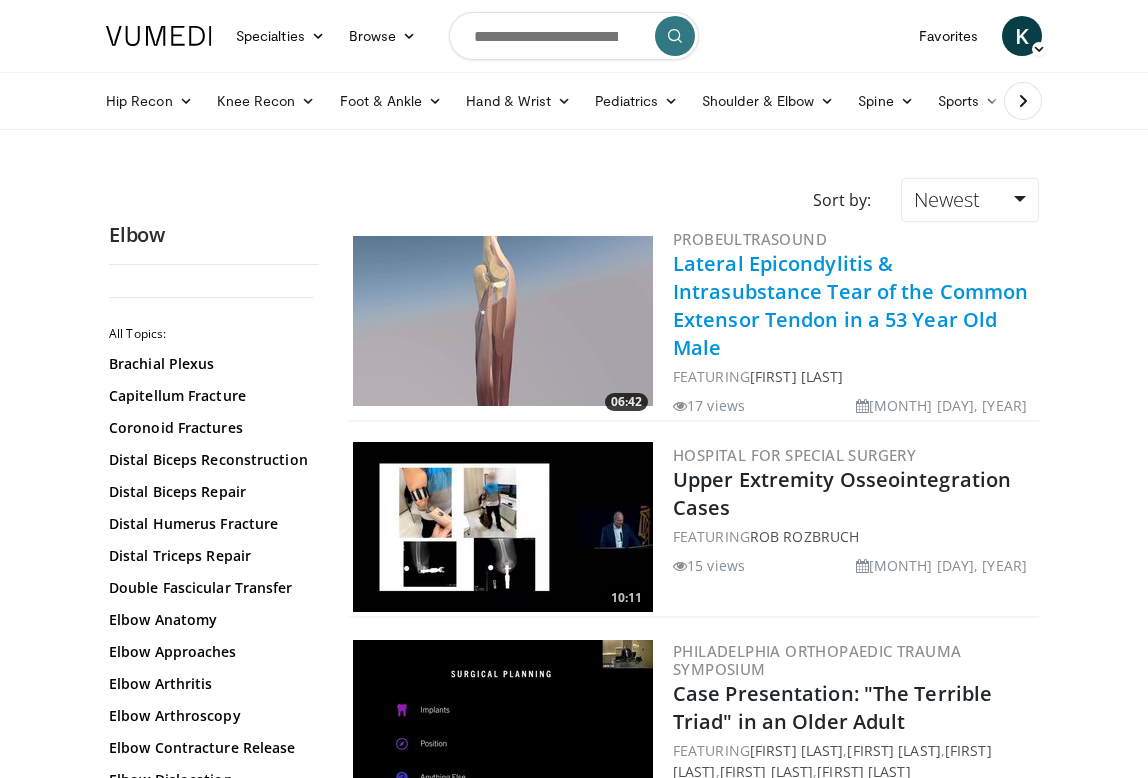scroll, scrollTop: 0, scrollLeft: 0, axis: both 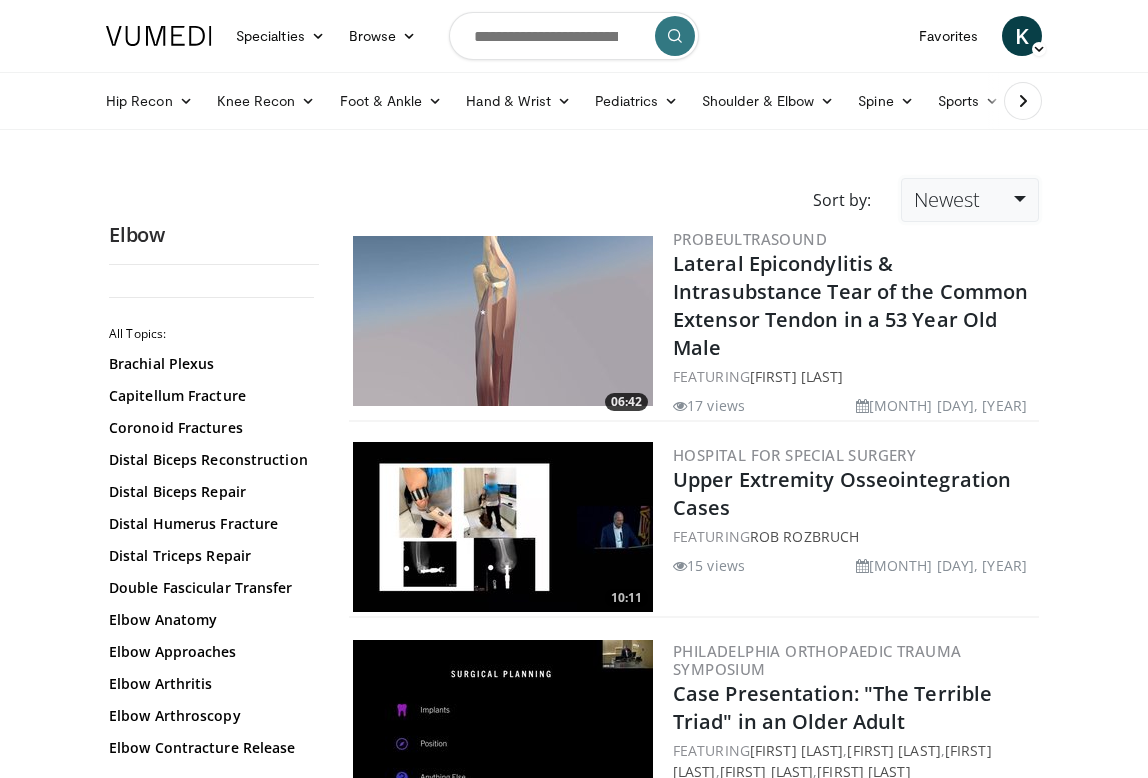 click on "Newest" at bounding box center (947, 199) 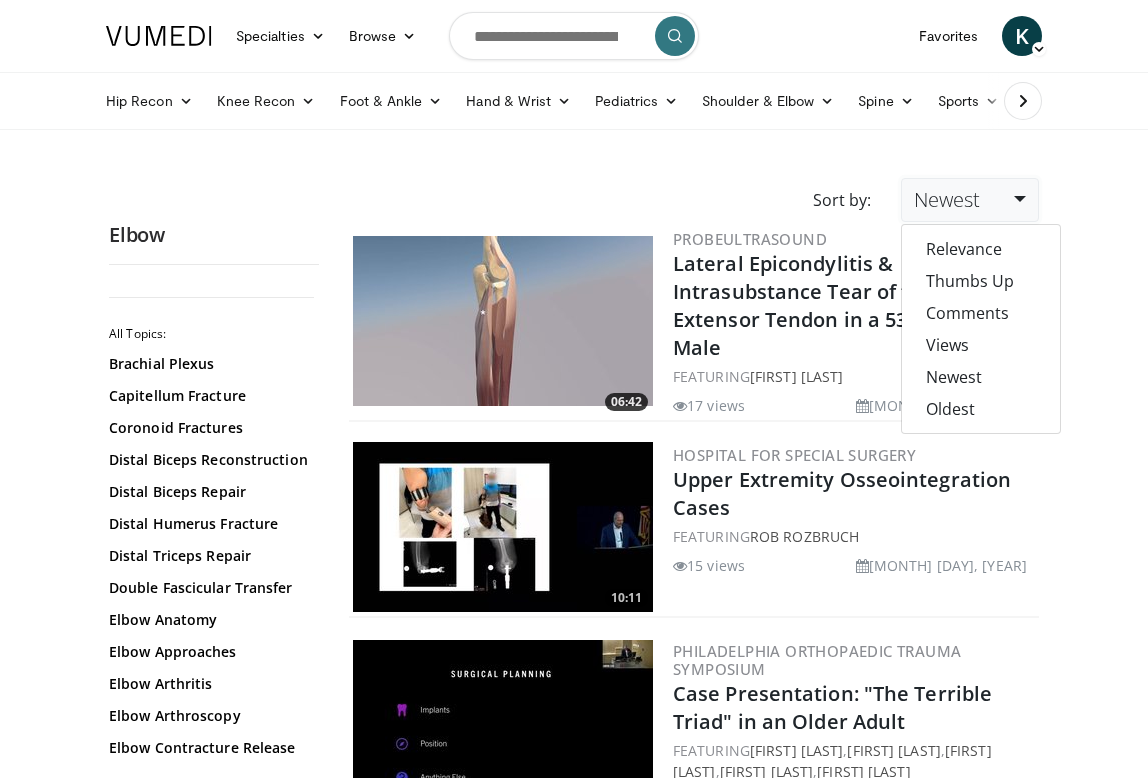 click on "Brachial Plexus
Capitellum Fracture
Coronoid Fractures
Distal Biceps Reconstruction
Distal Biceps Repair
Distal Humerus Fracture
Distal Triceps Repair
Double Fascicular Transfer
Elbow Anatomy
Elbow Approaches
Elbow Arthritis
Elbow Arthroscopy
Elbow Contracture Release
Elbow Dislocation
Elbow Exam
Elbow Fracture
Elbow Fracture Dislocation
Elbow Instability
Elbow Loose Body
Elbow MRI
Elbow Plica
Elbow Rehab
Elbow Ultrasound
Essex-Lopresti Injury
Extensor Carpi Ulnaris (ECU)
Flex Digitorum Superficialis (FDS)" at bounding box center [211, 1434] 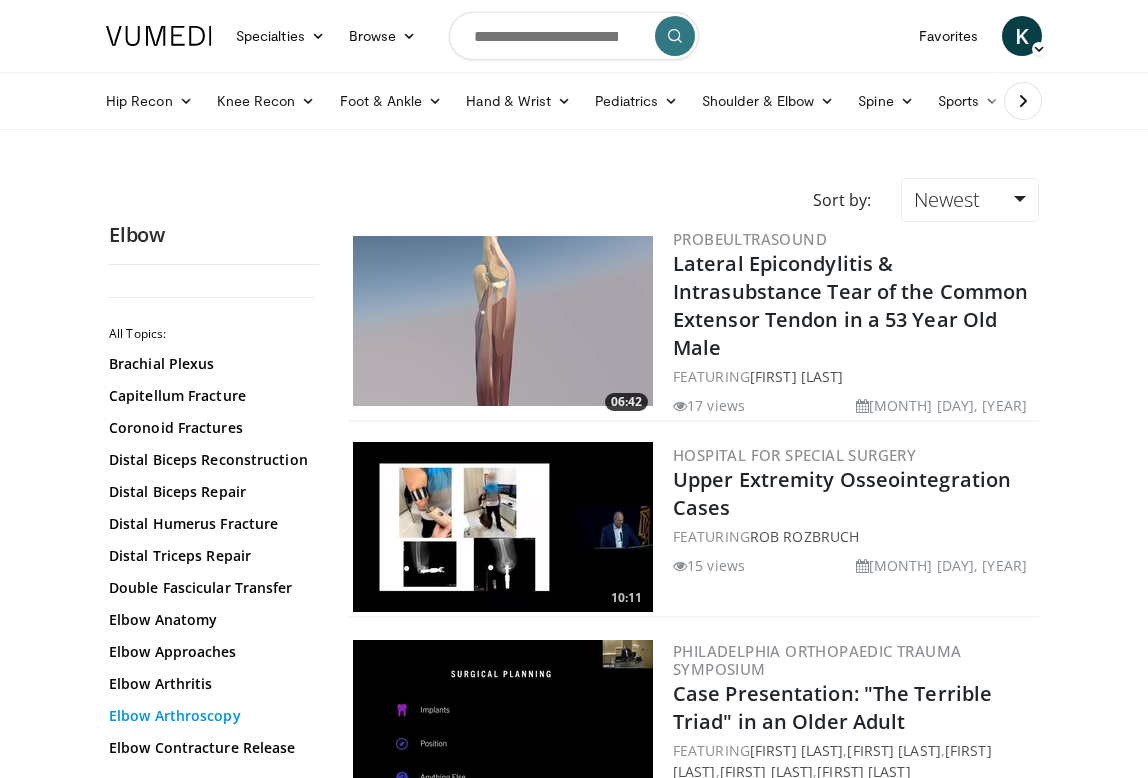 click on "Elbow Arthroscopy" at bounding box center (209, 716) 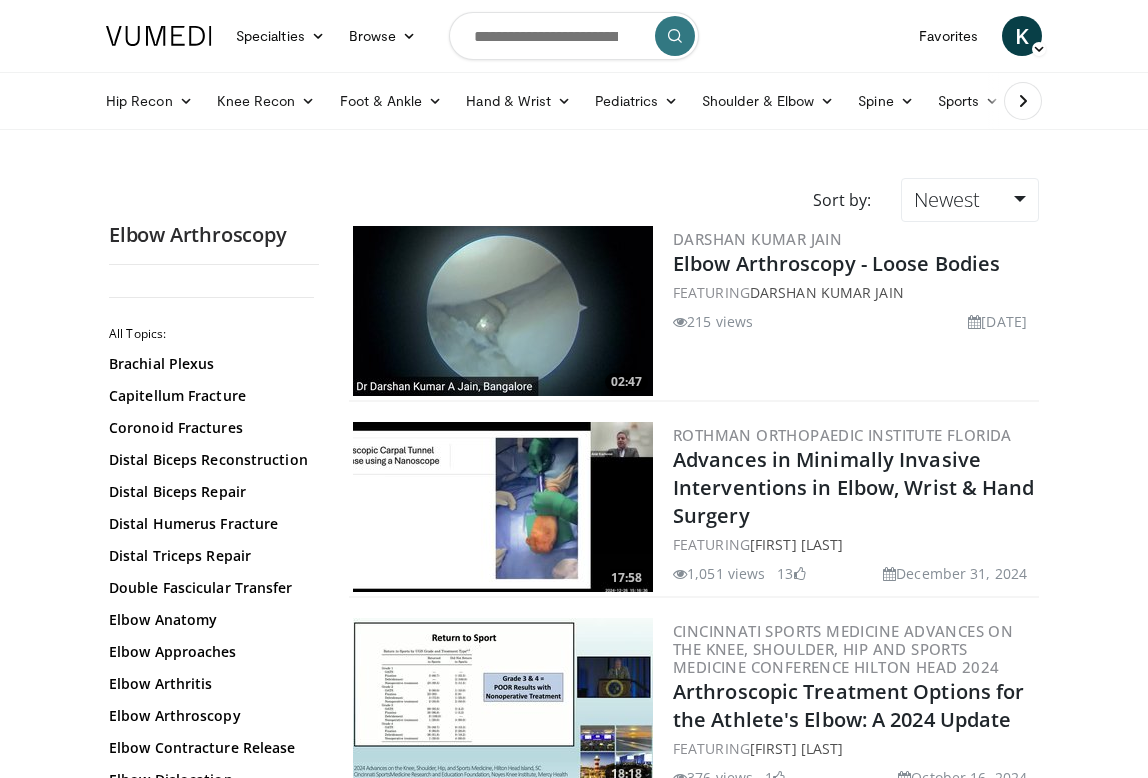 scroll, scrollTop: 0, scrollLeft: 0, axis: both 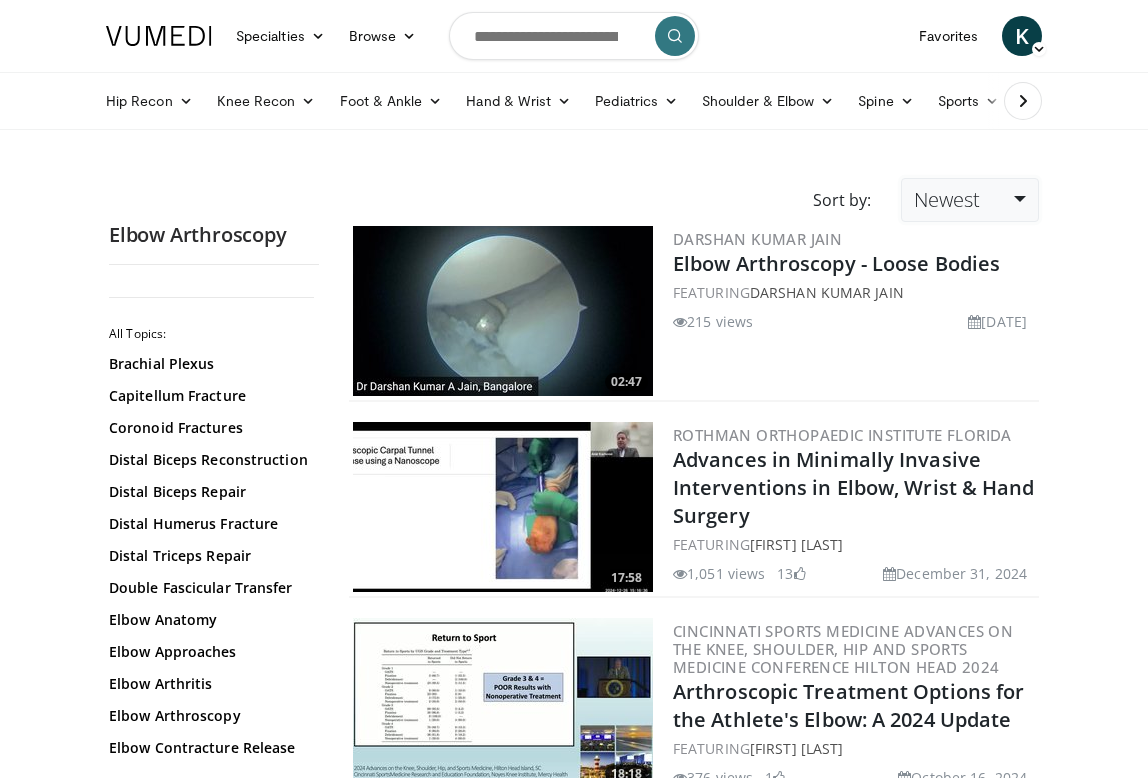 click on "Newest" at bounding box center (947, 199) 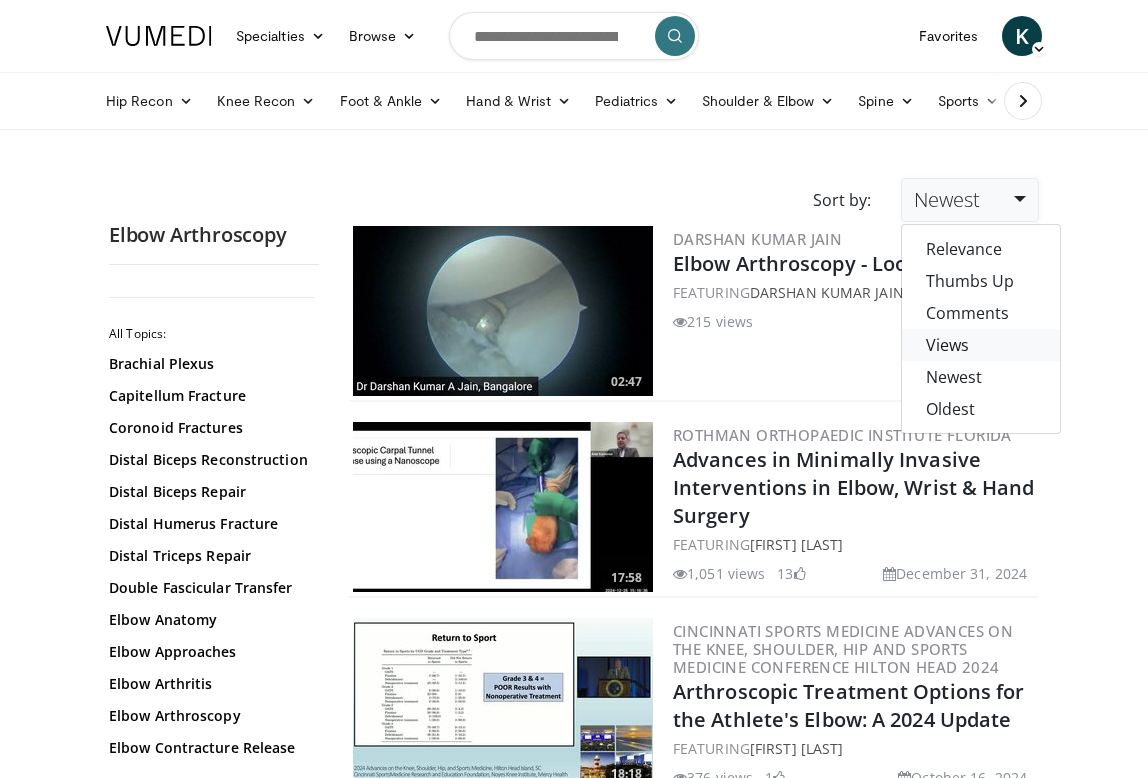 click on "Views" at bounding box center [981, 345] 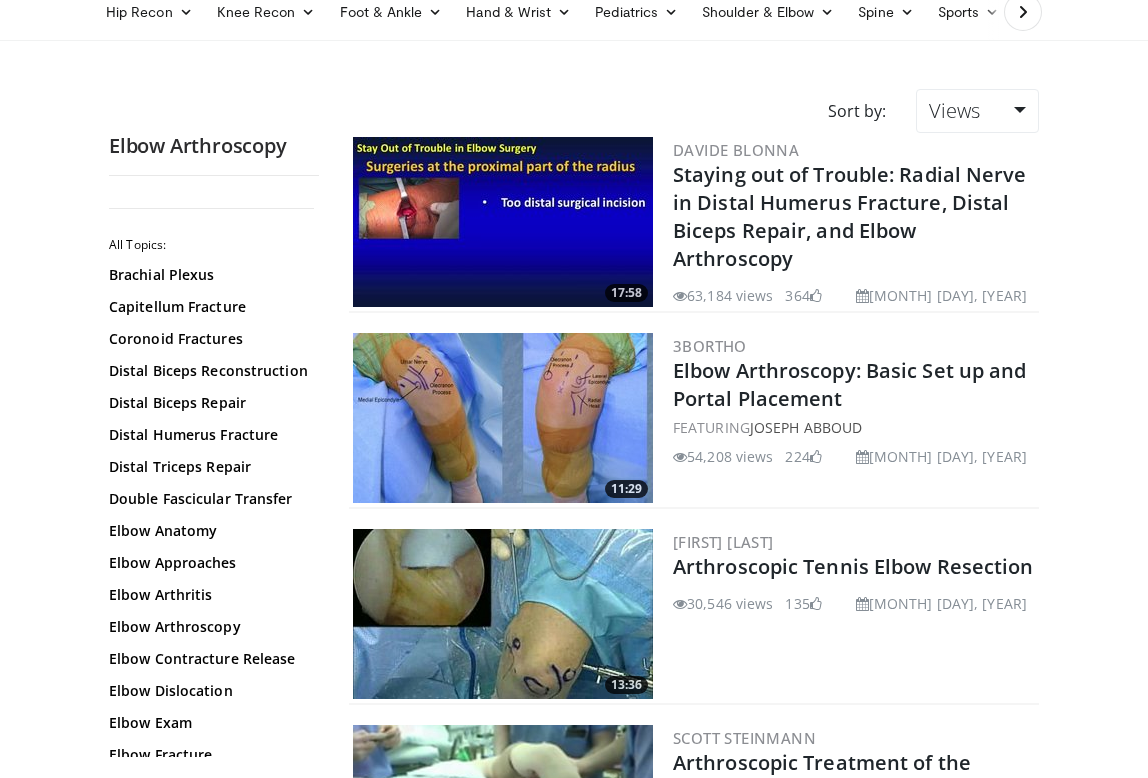 scroll, scrollTop: 90, scrollLeft: 0, axis: vertical 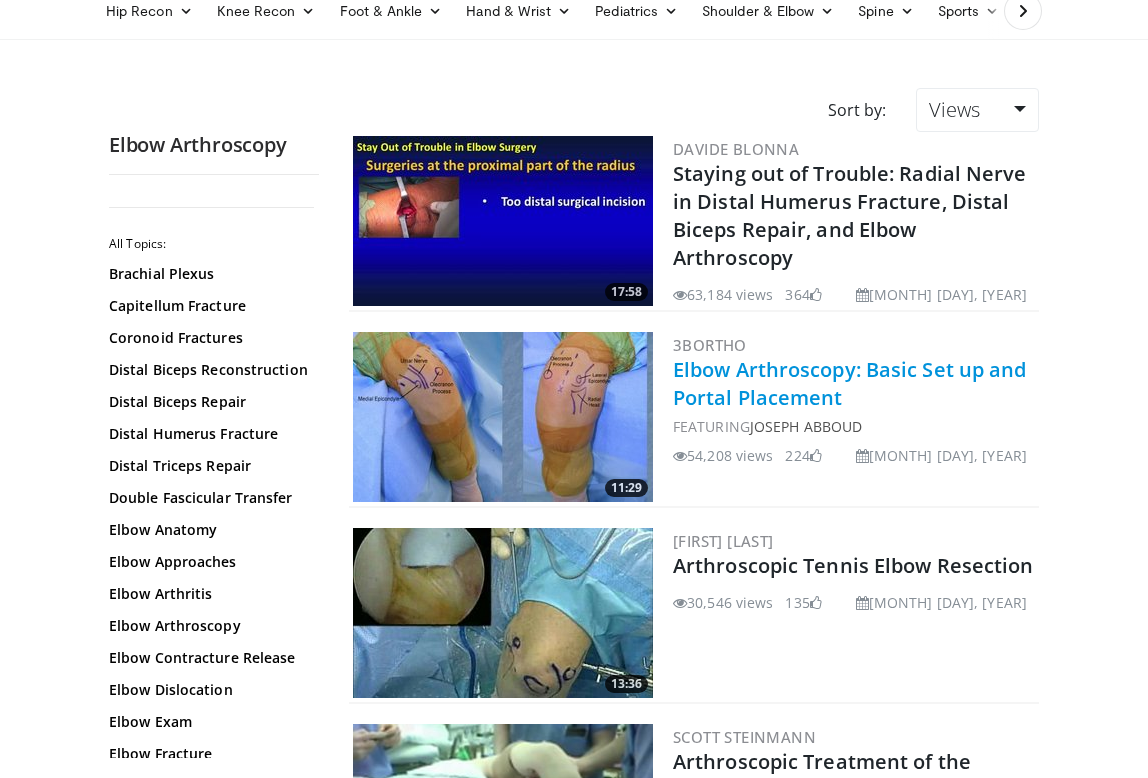click on "Elbow Arthroscopy: Basic Set up and Portal Placement" at bounding box center [850, 383] 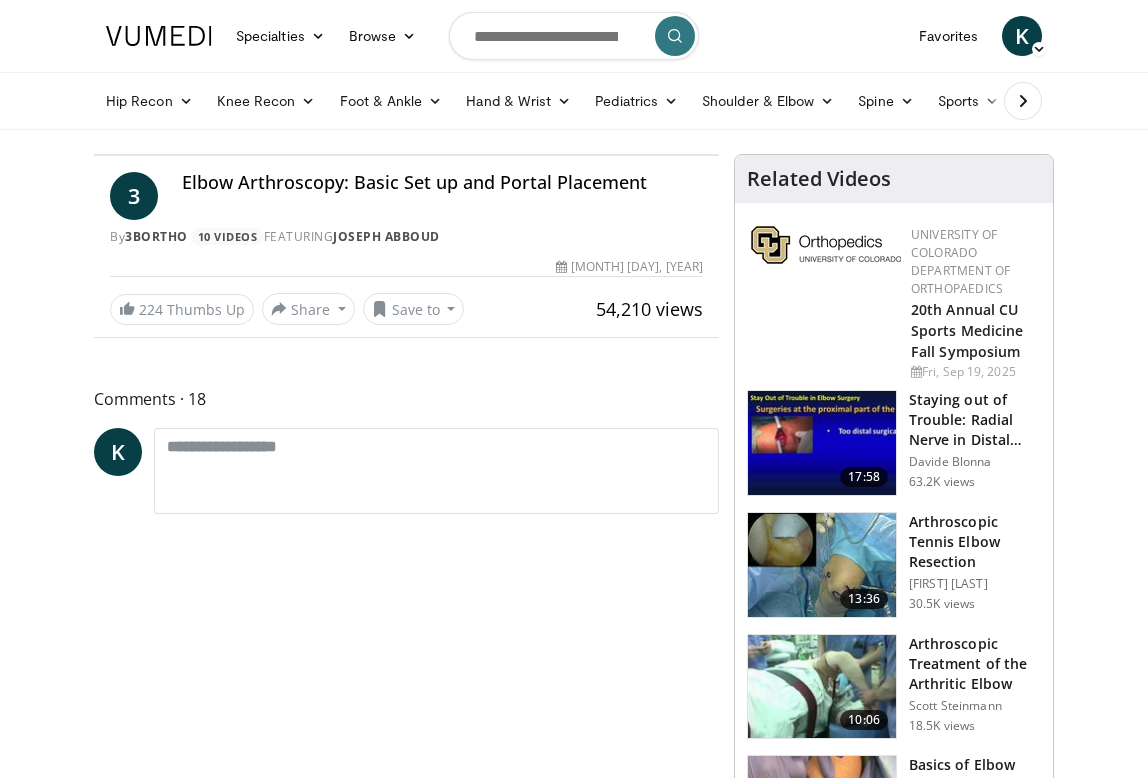 scroll, scrollTop: 0, scrollLeft: 0, axis: both 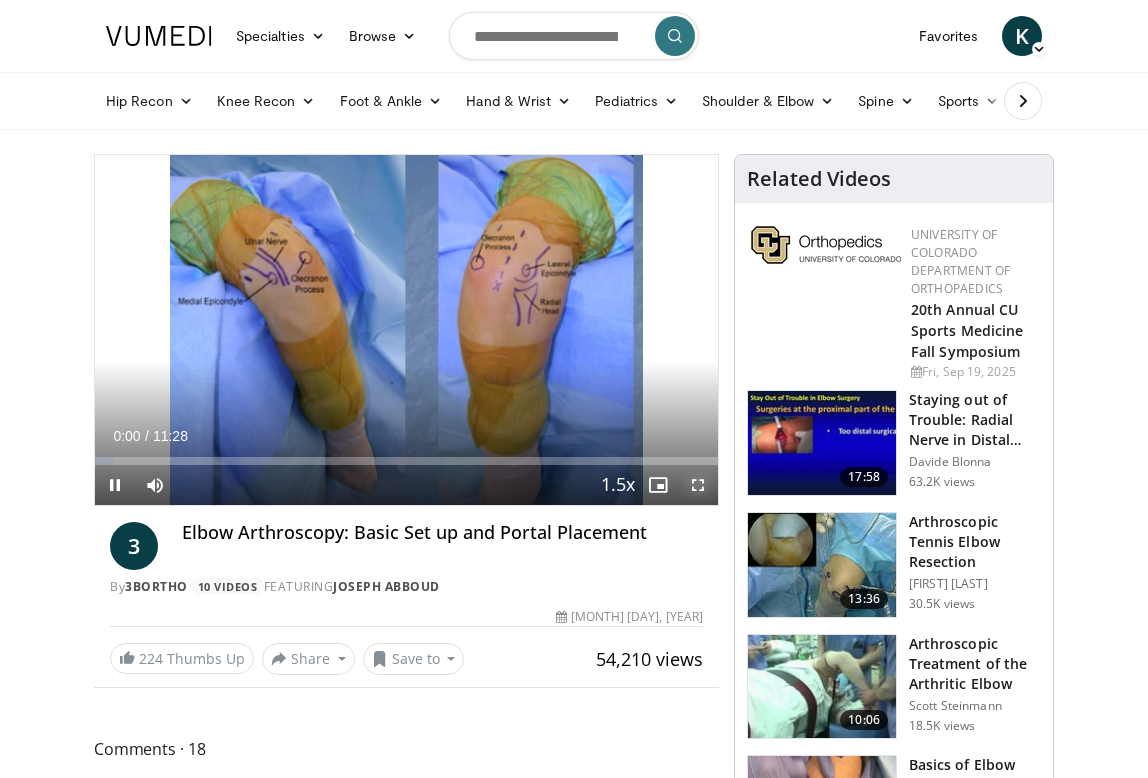 click at bounding box center (698, 485) 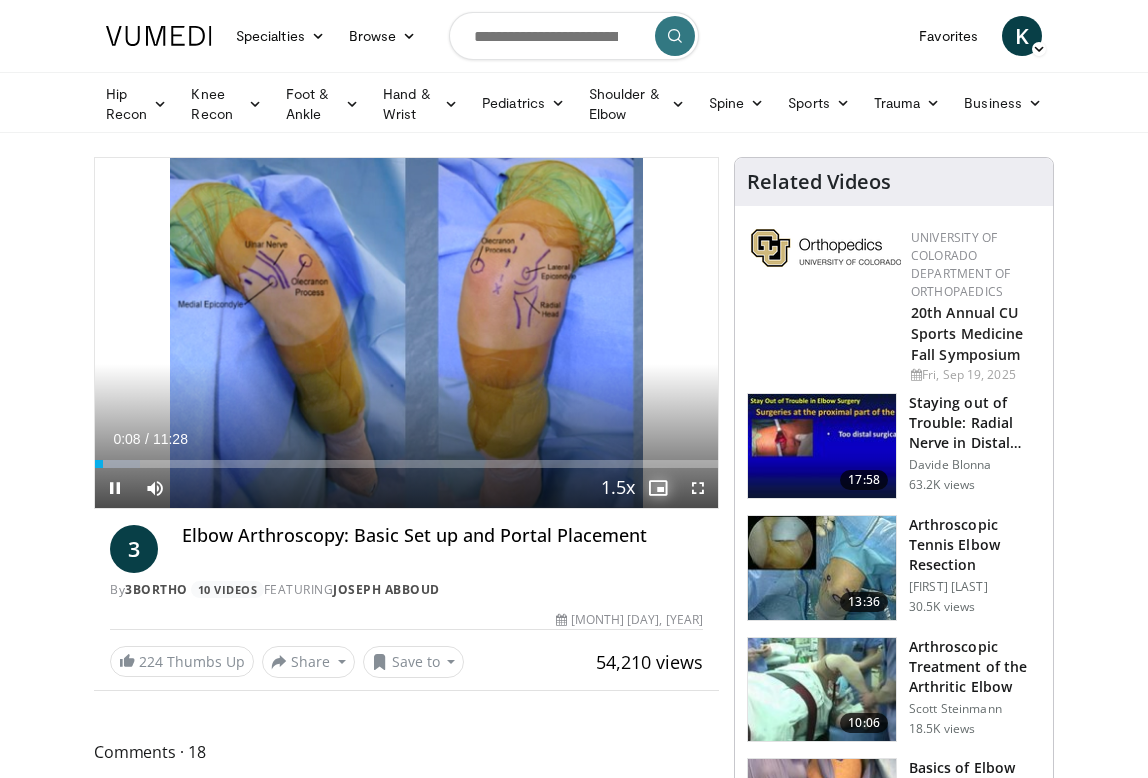 click at bounding box center [658, 488] 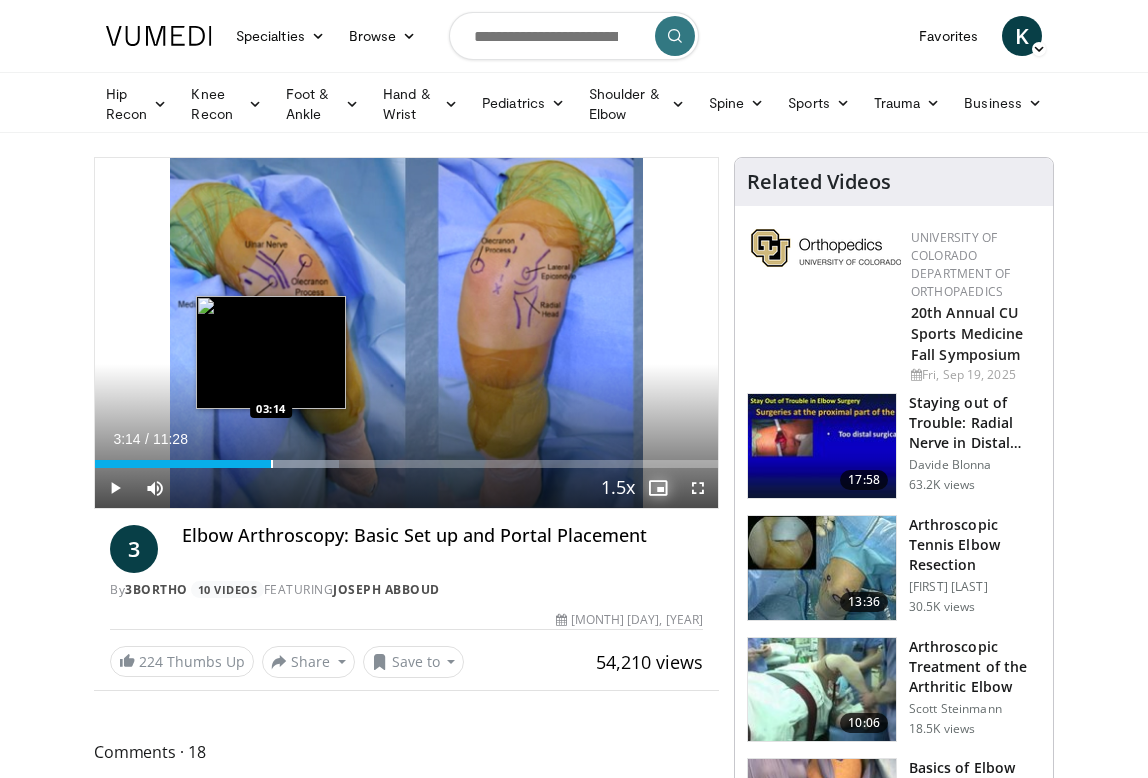 click at bounding box center [272, 464] 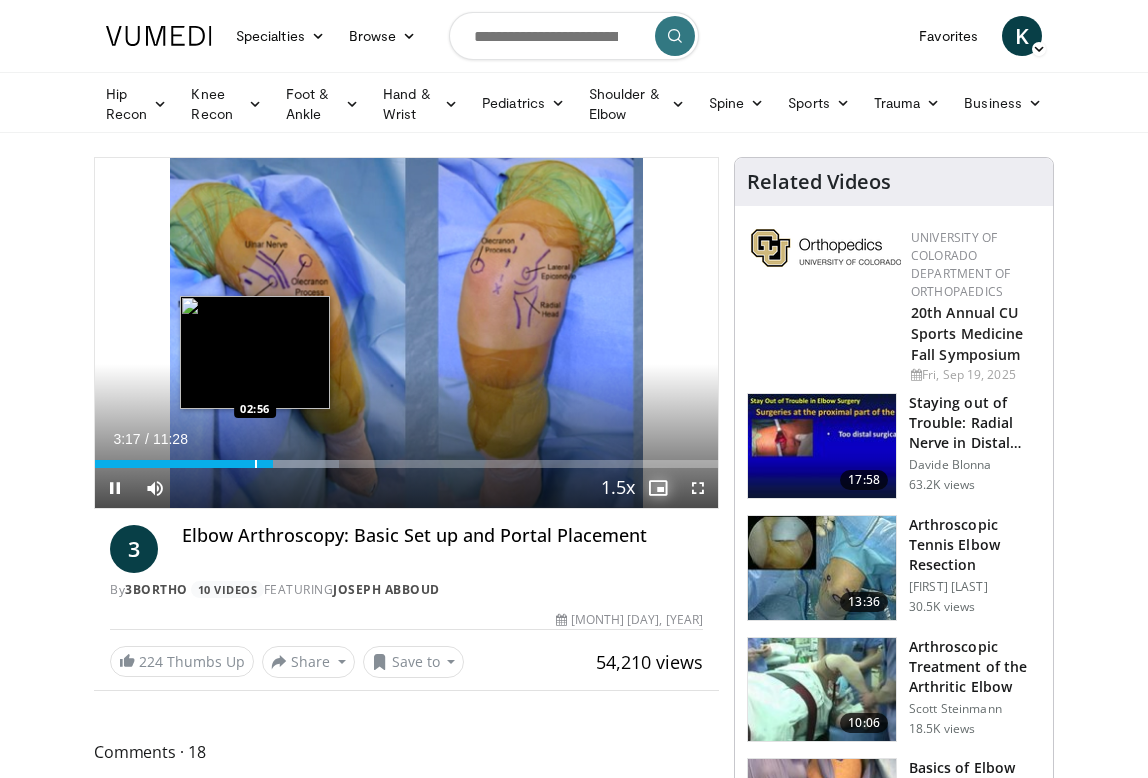 click at bounding box center (256, 464) 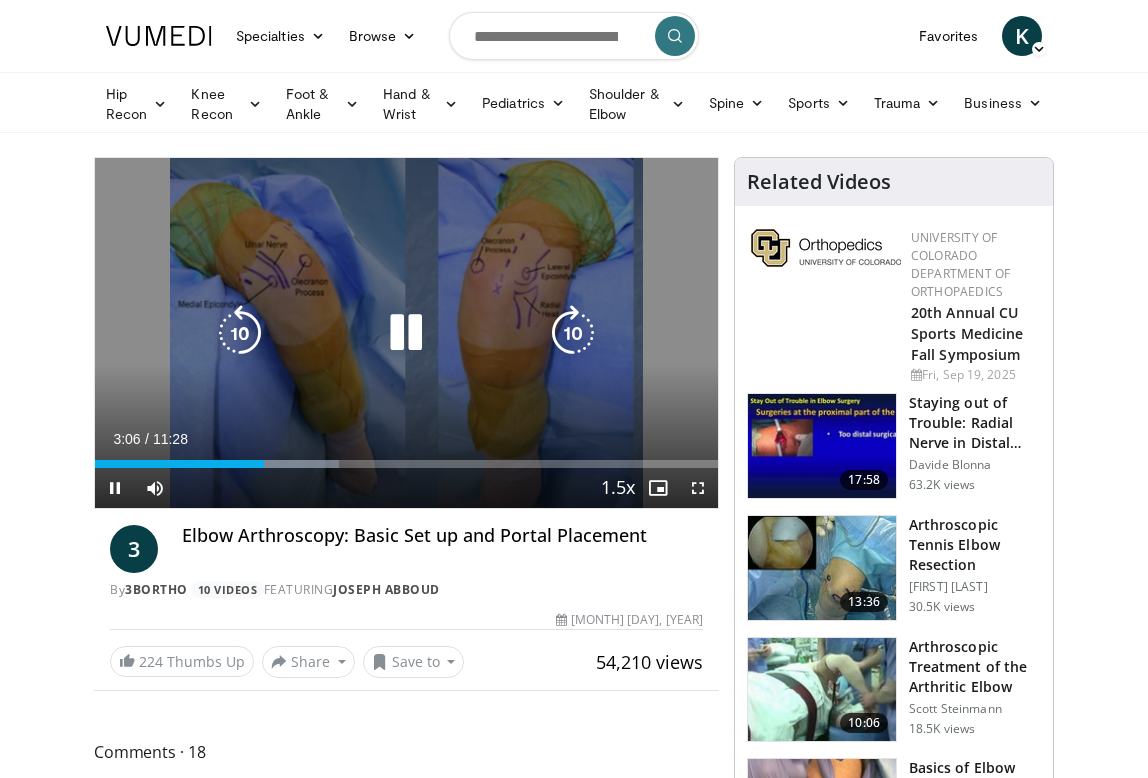 click at bounding box center [406, 333] 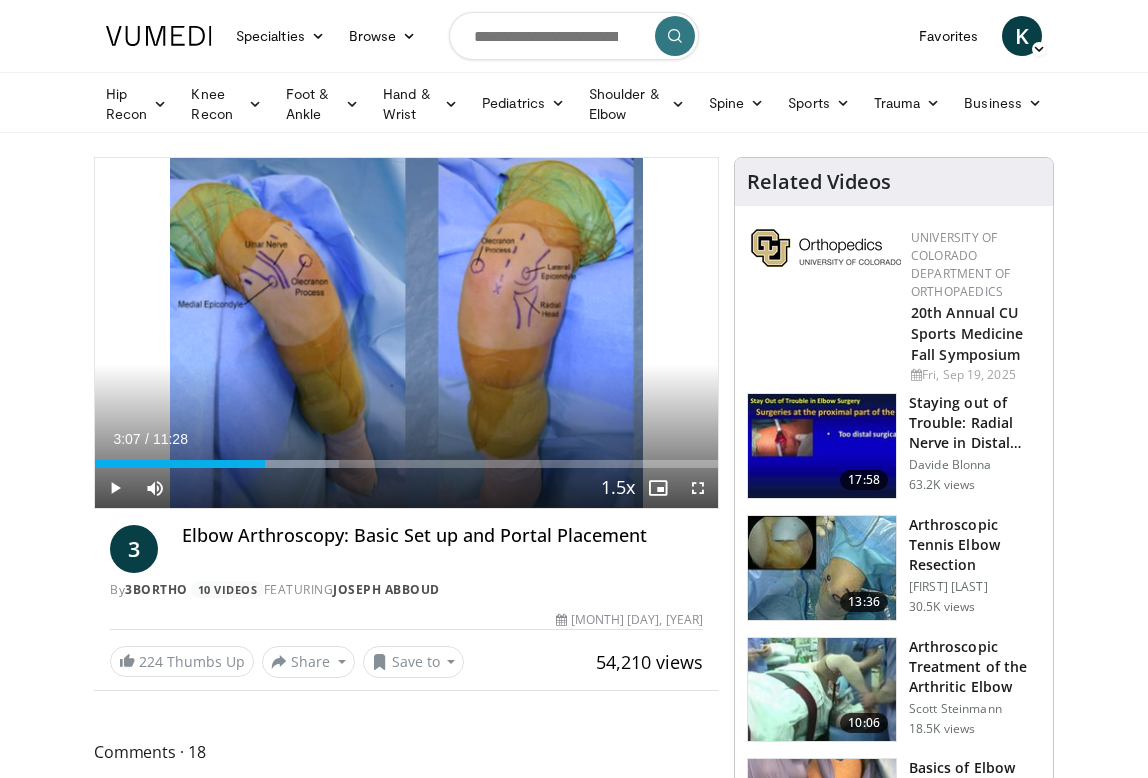 type 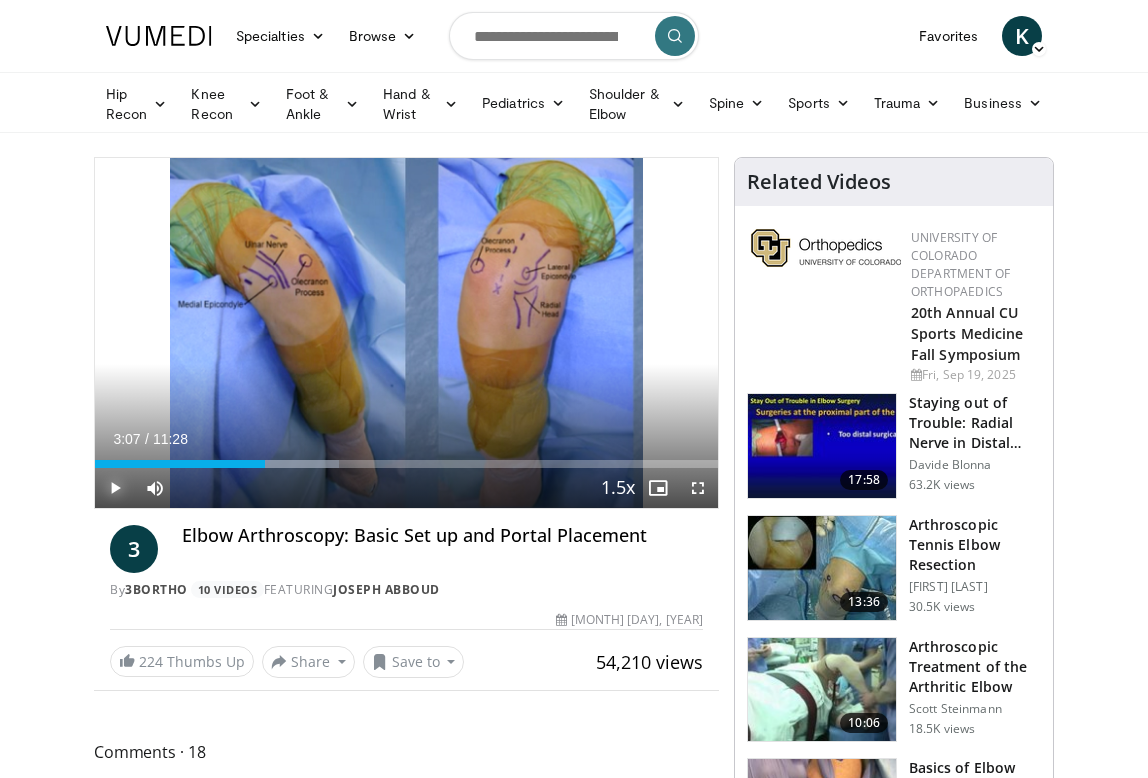 click at bounding box center (115, 488) 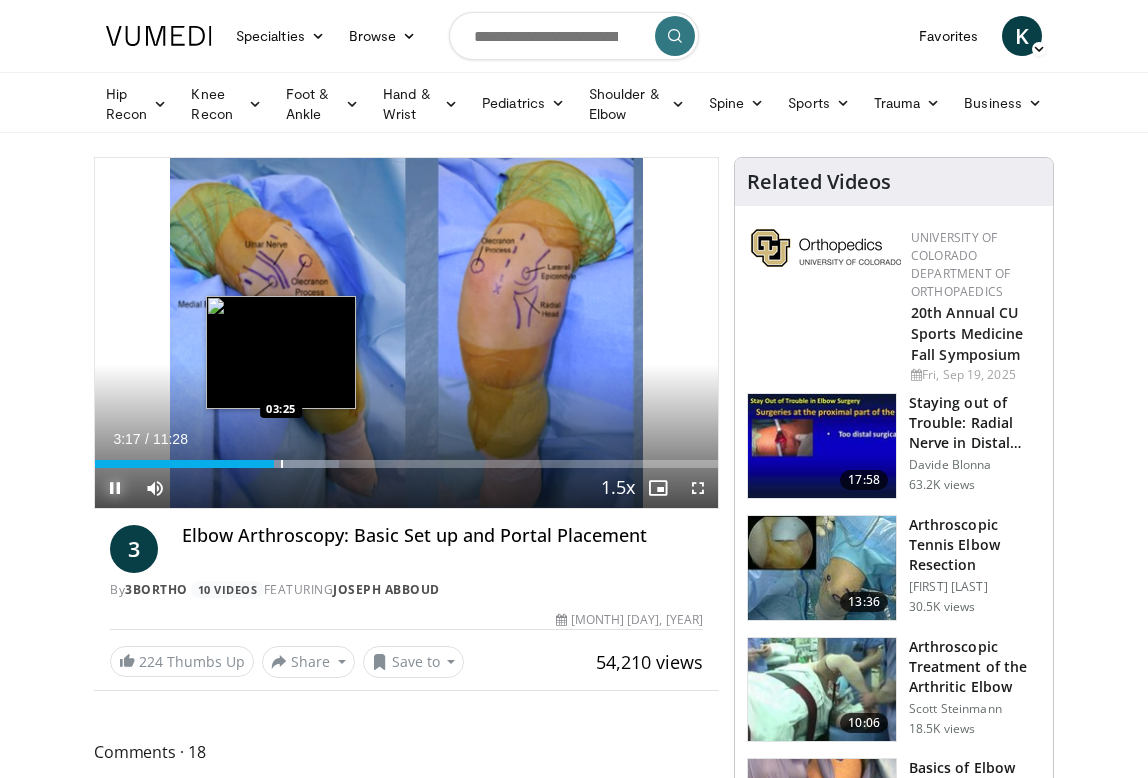 click at bounding box center (282, 464) 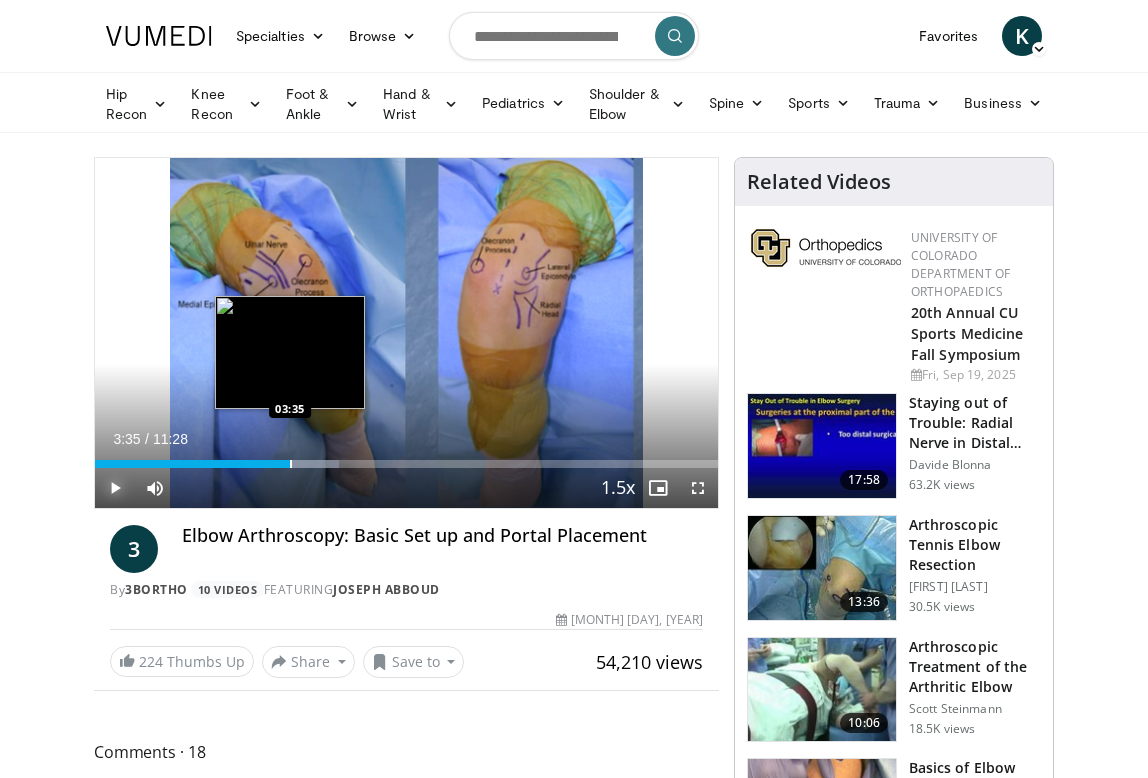 click at bounding box center [291, 464] 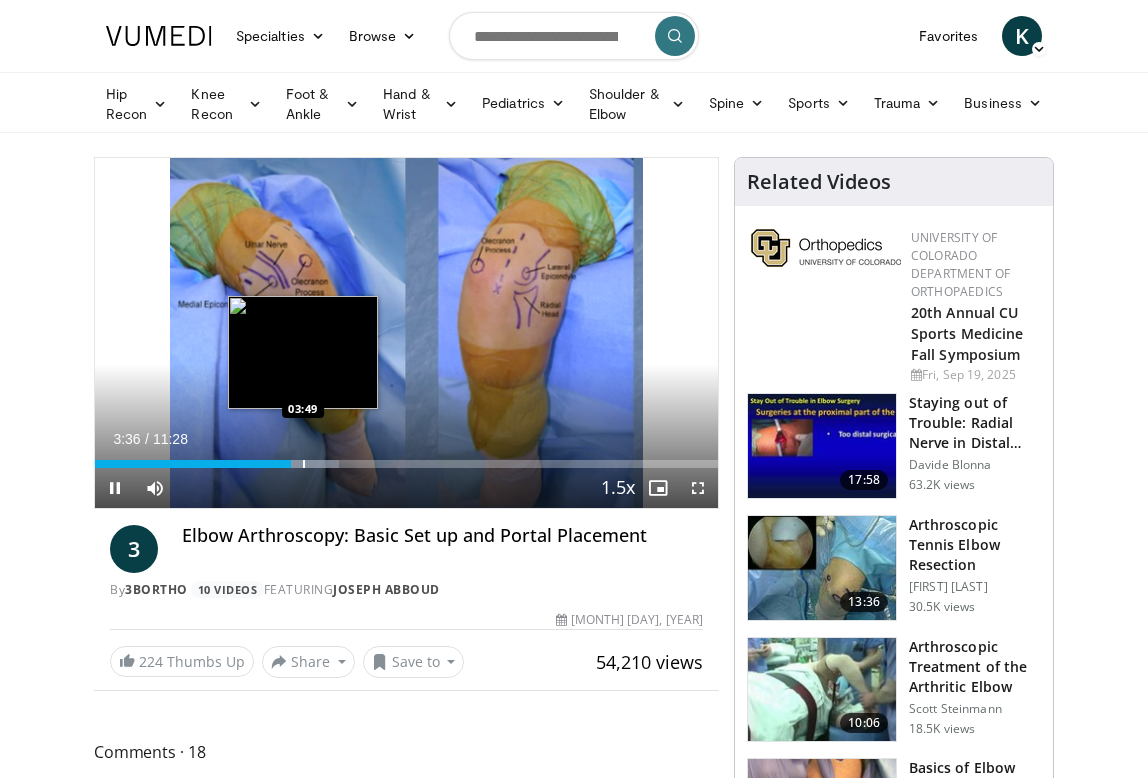 click on "10 seconds
Tap to unmute" at bounding box center (406, 333) 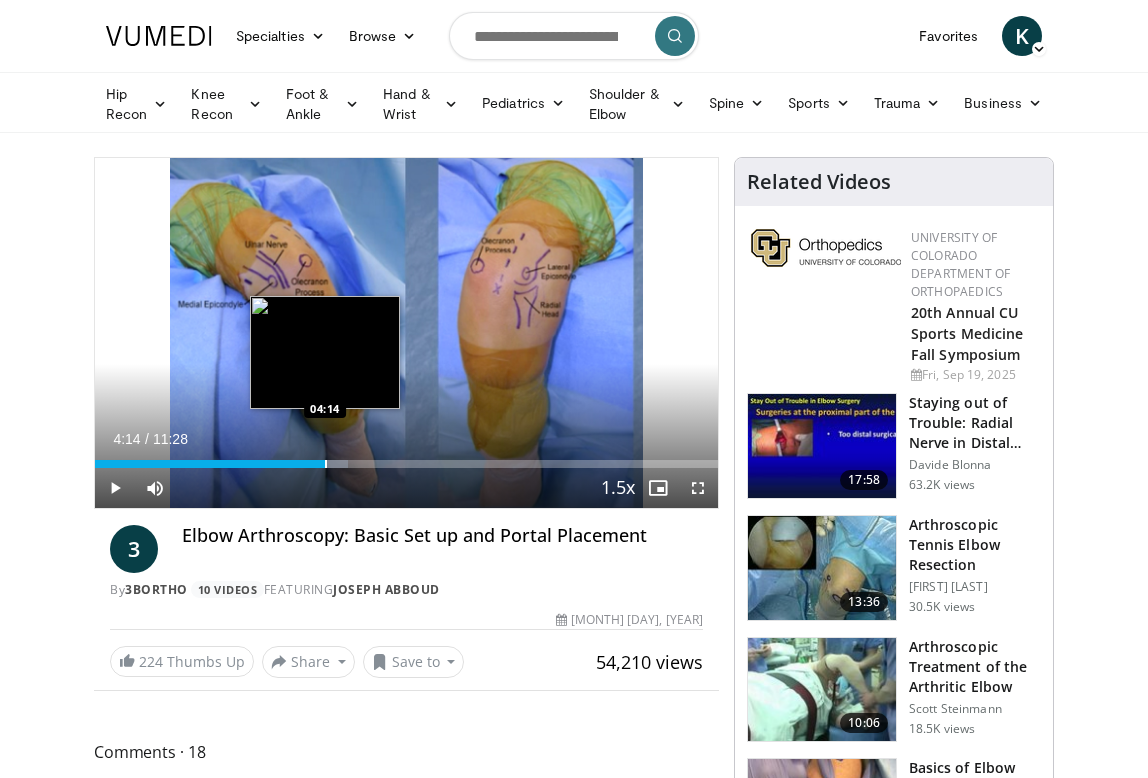 click at bounding box center [326, 464] 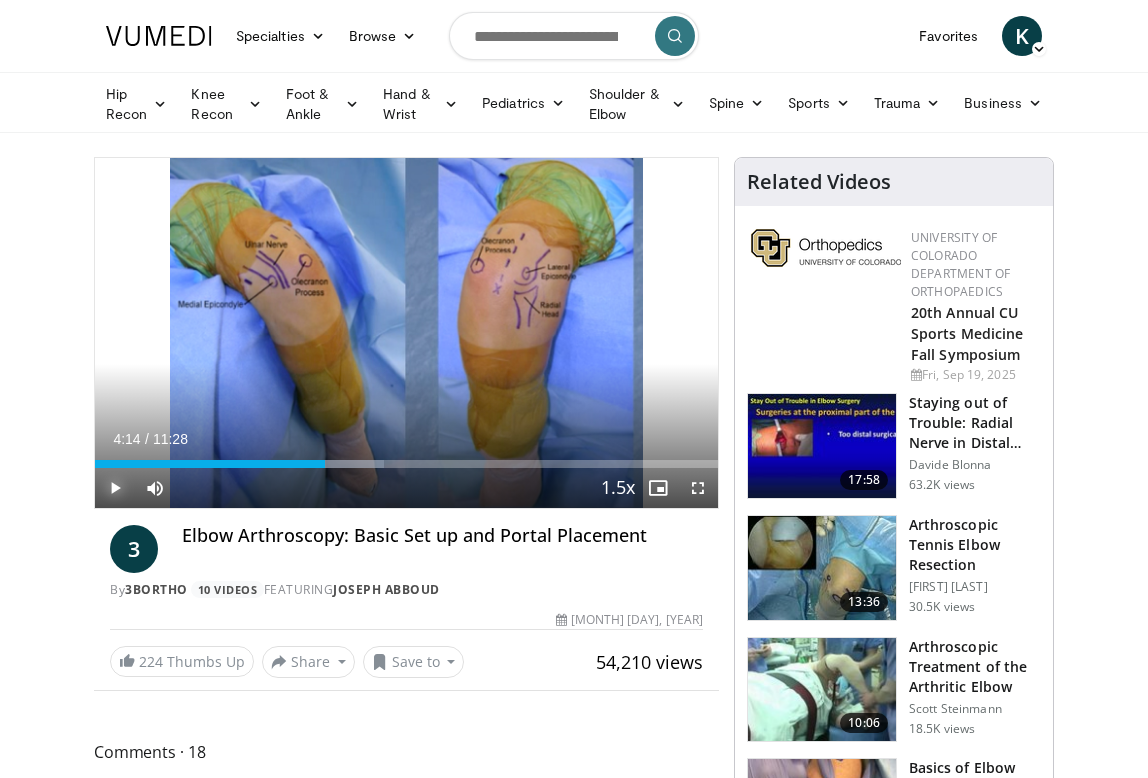 click at bounding box center [115, 488] 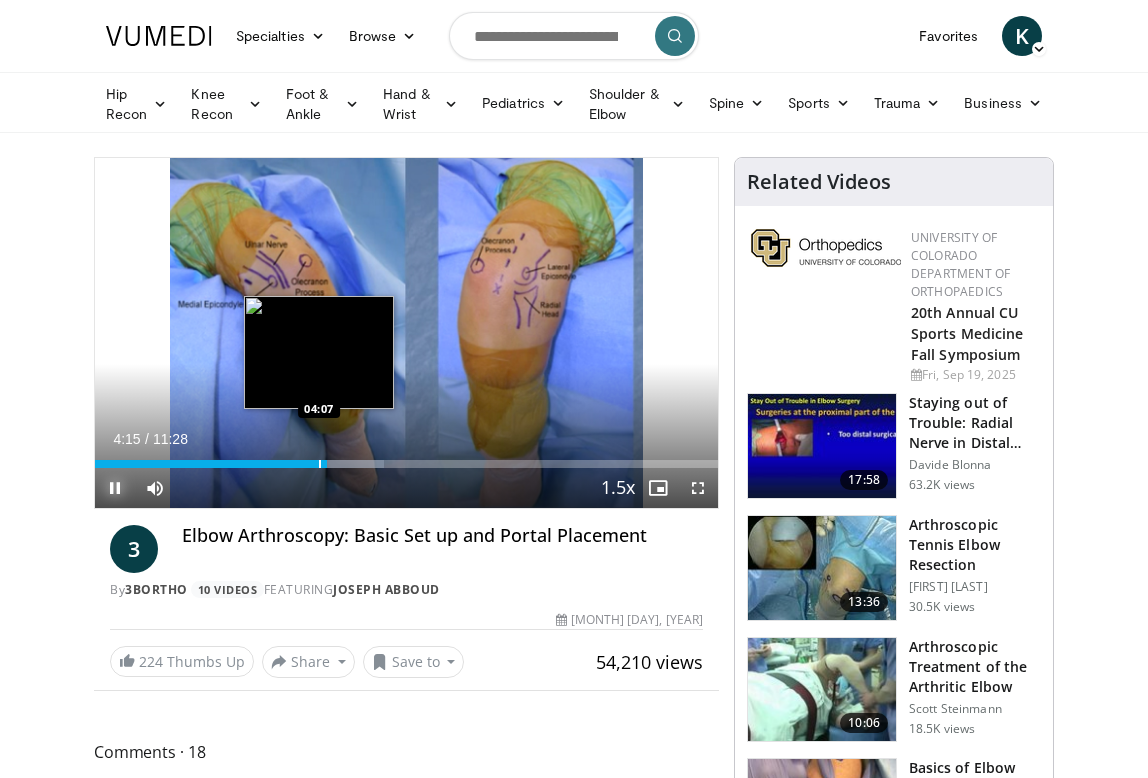 click at bounding box center [320, 464] 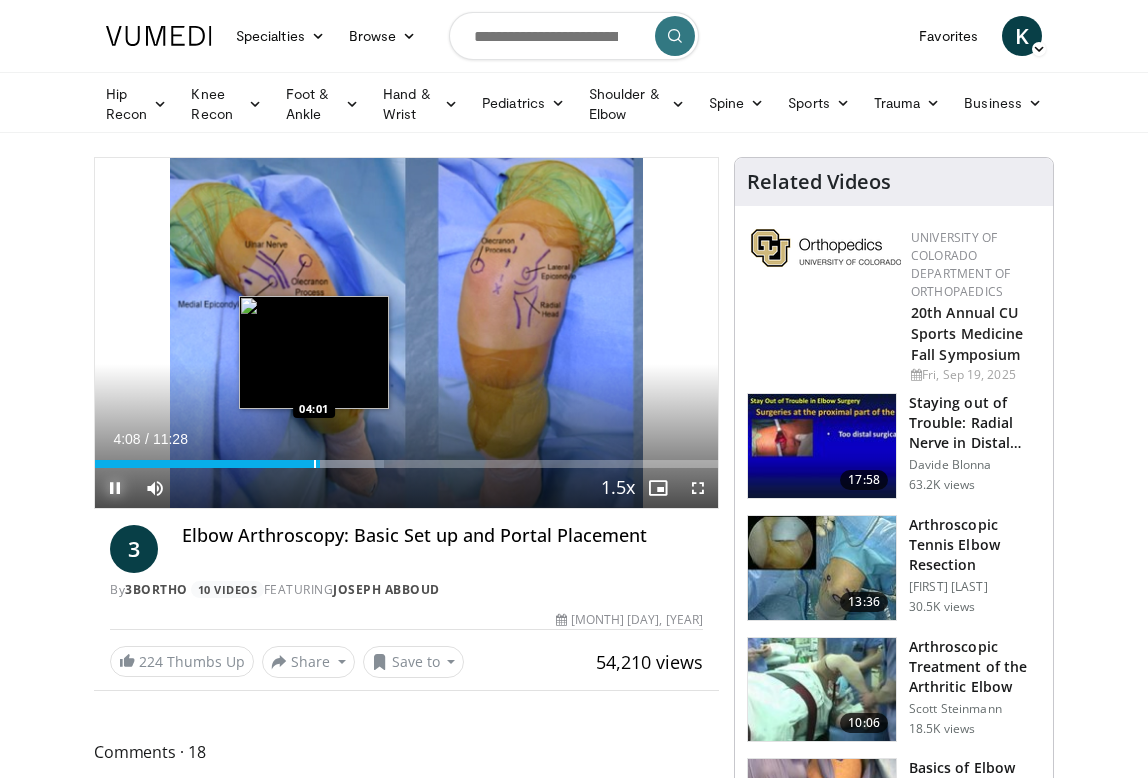 click at bounding box center (315, 464) 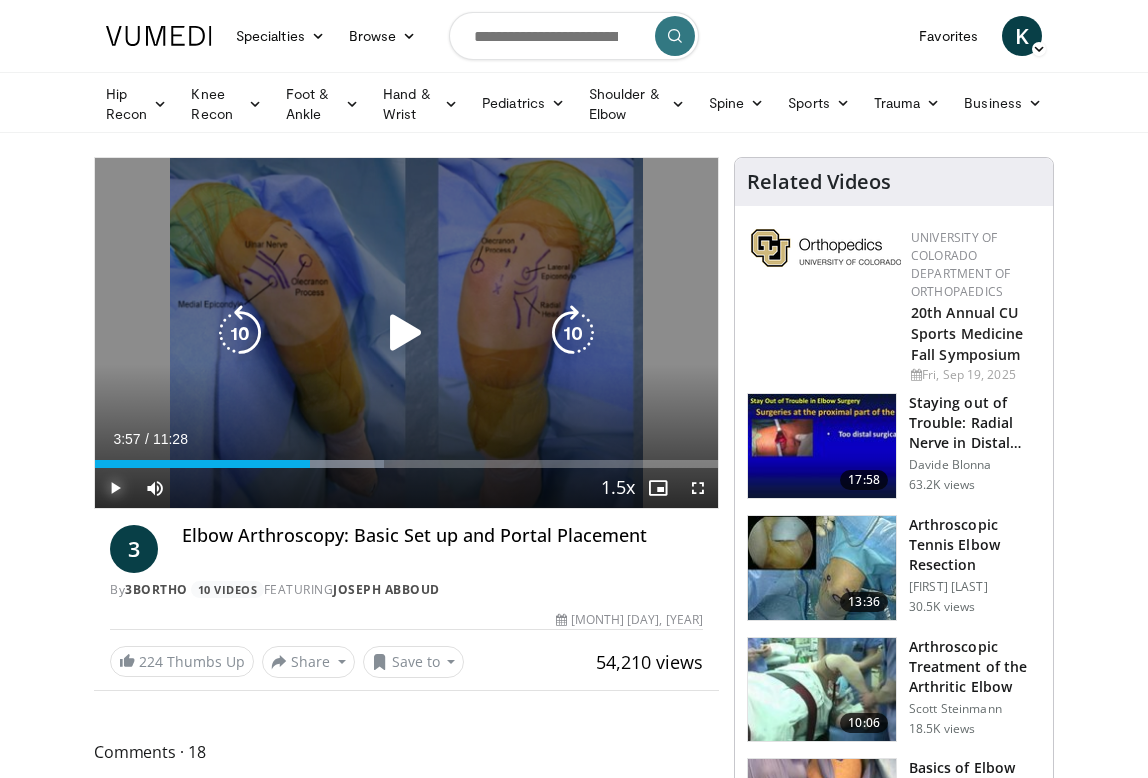 click on "03:57" at bounding box center (202, 464) 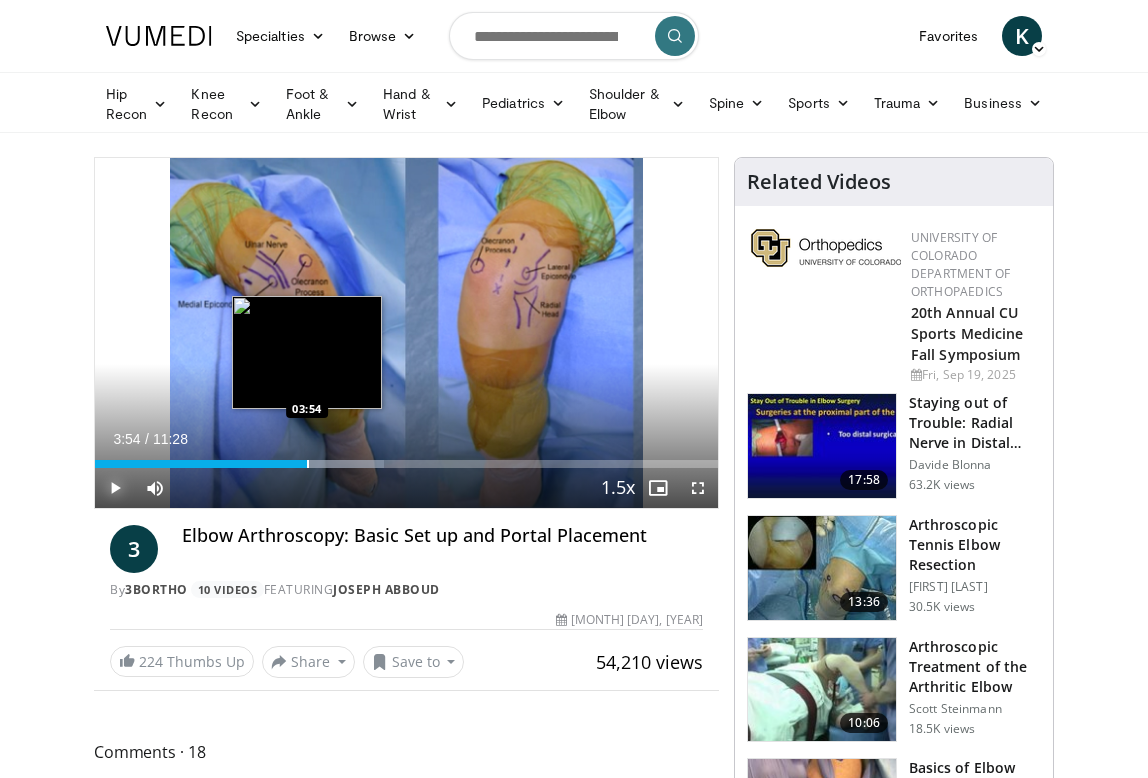 click at bounding box center [308, 464] 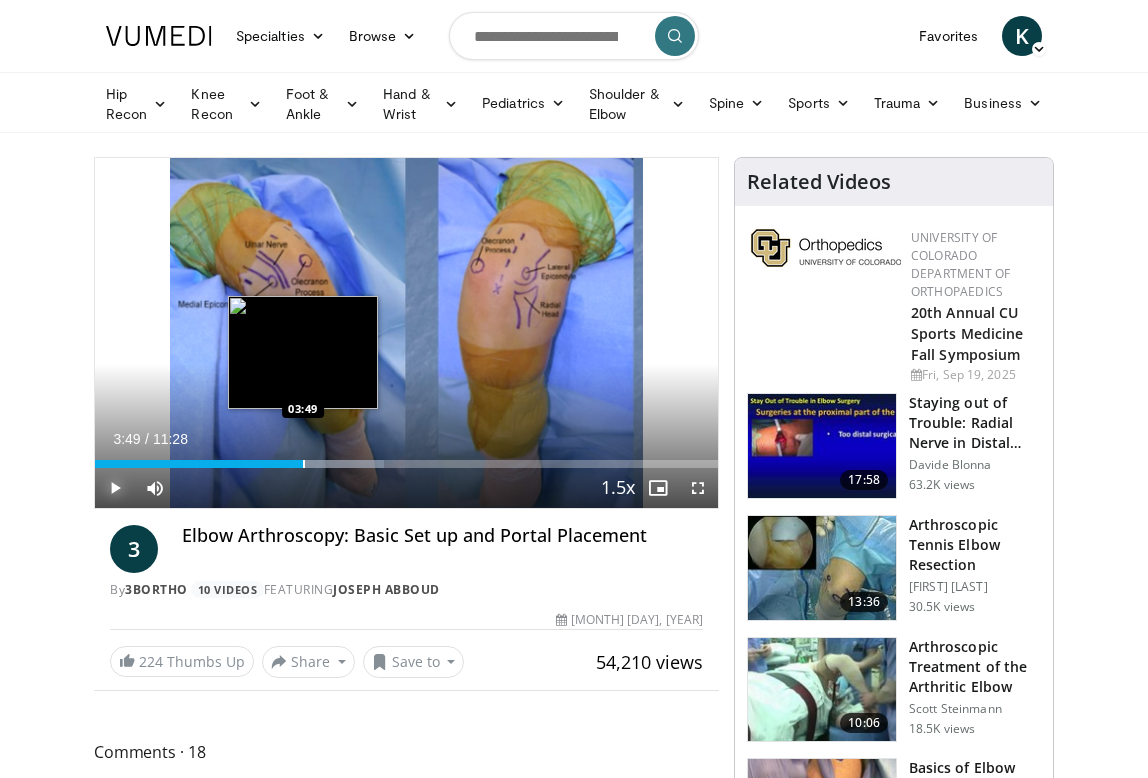click at bounding box center [304, 464] 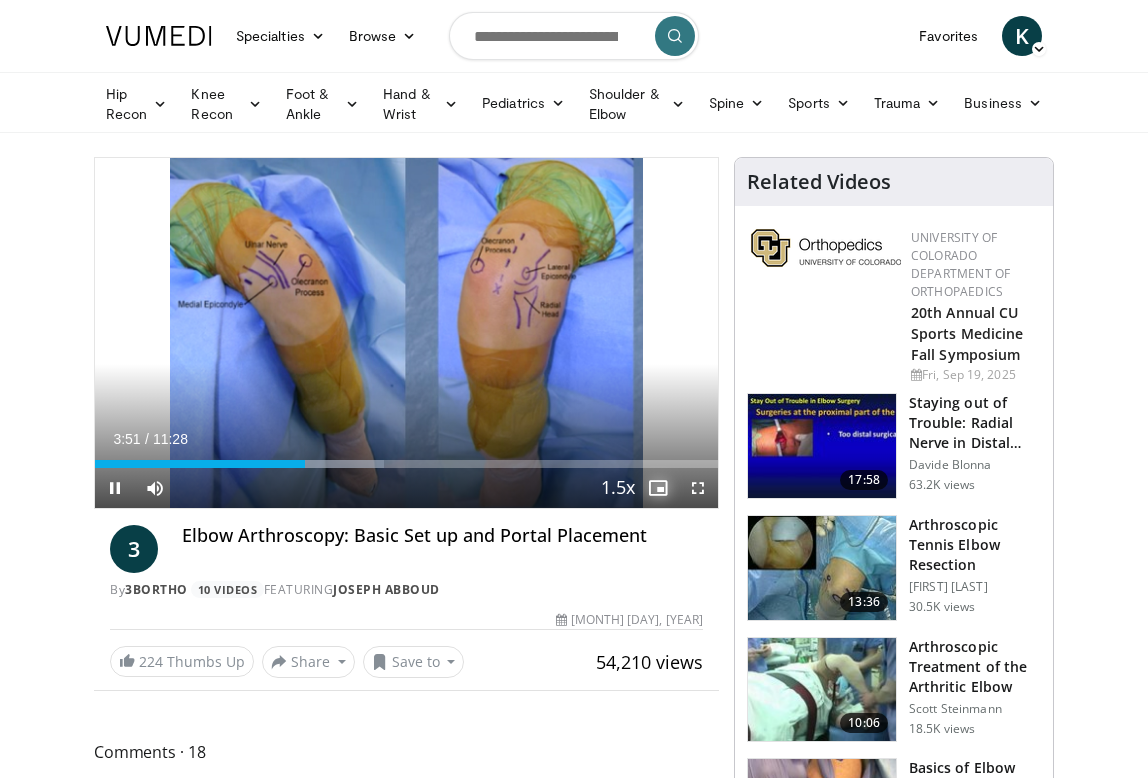 click at bounding box center (658, 488) 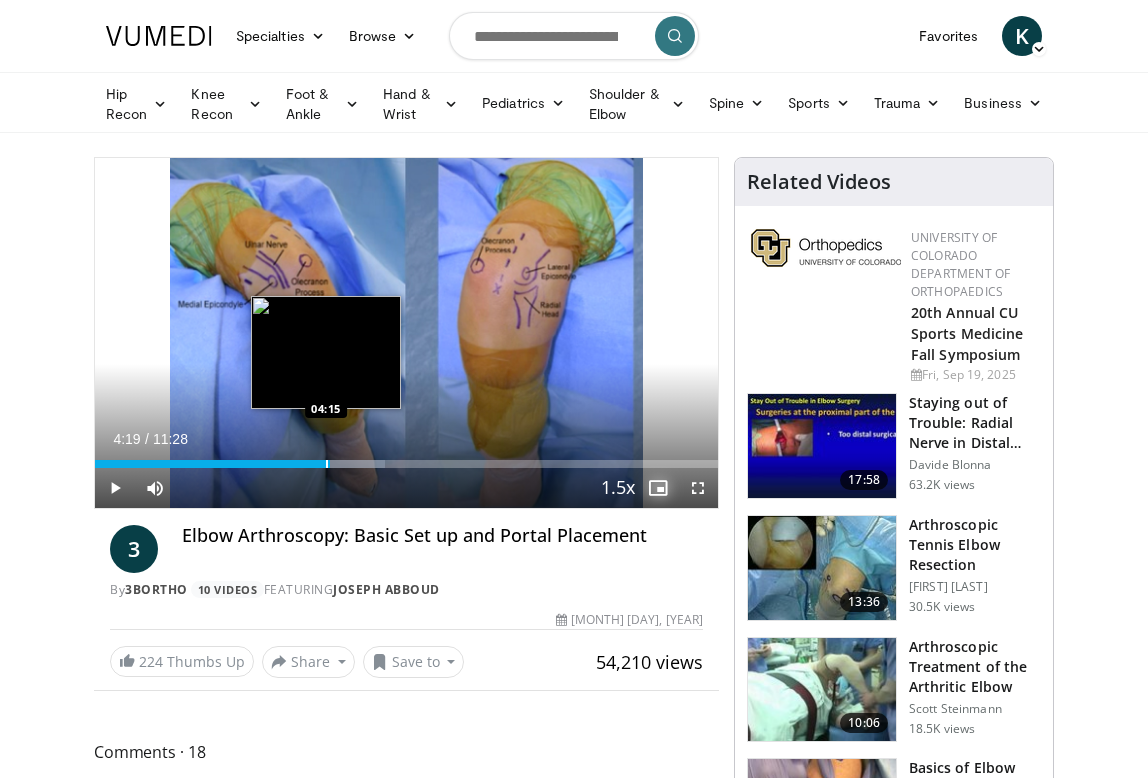 click at bounding box center (327, 464) 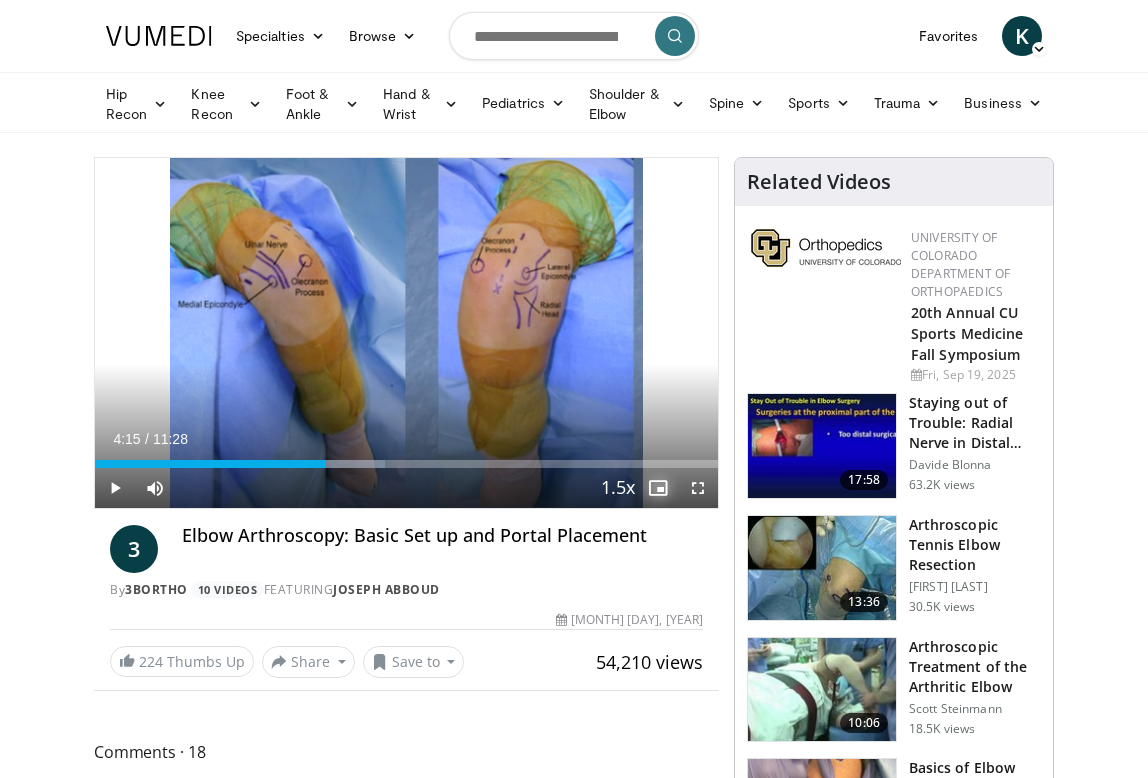 click at bounding box center [658, 488] 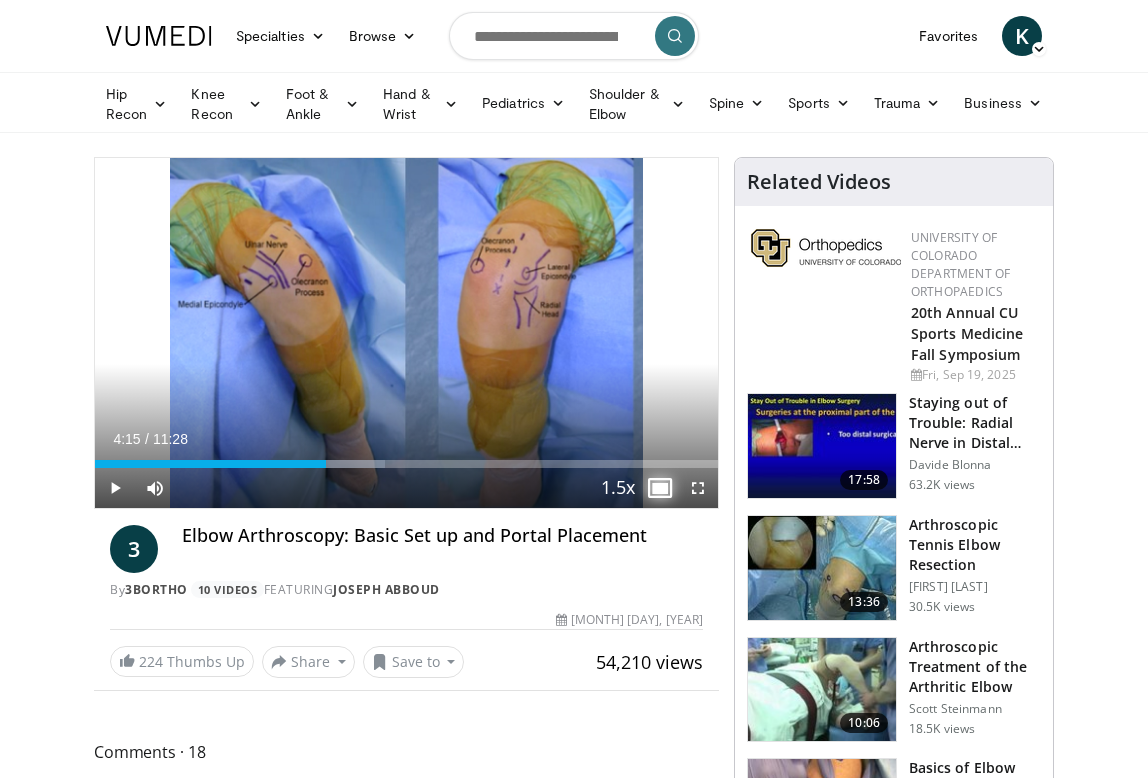 type 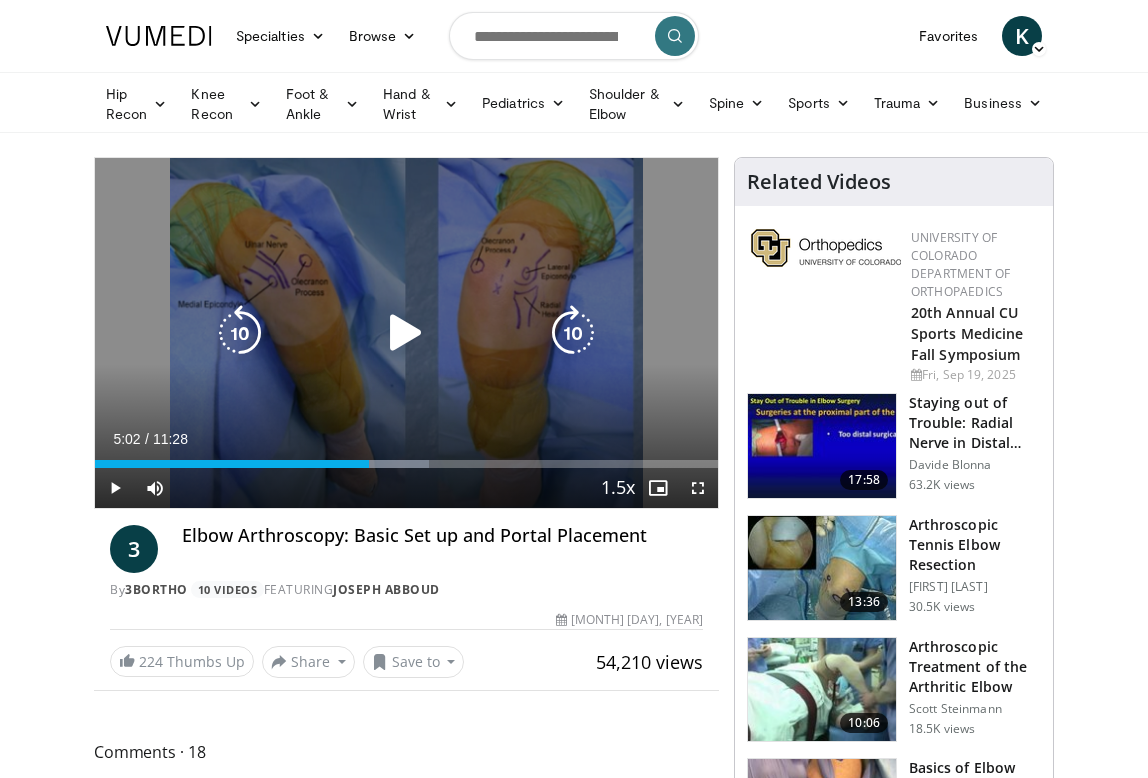 click on "10 seconds
Tap to unmute" at bounding box center [406, 333] 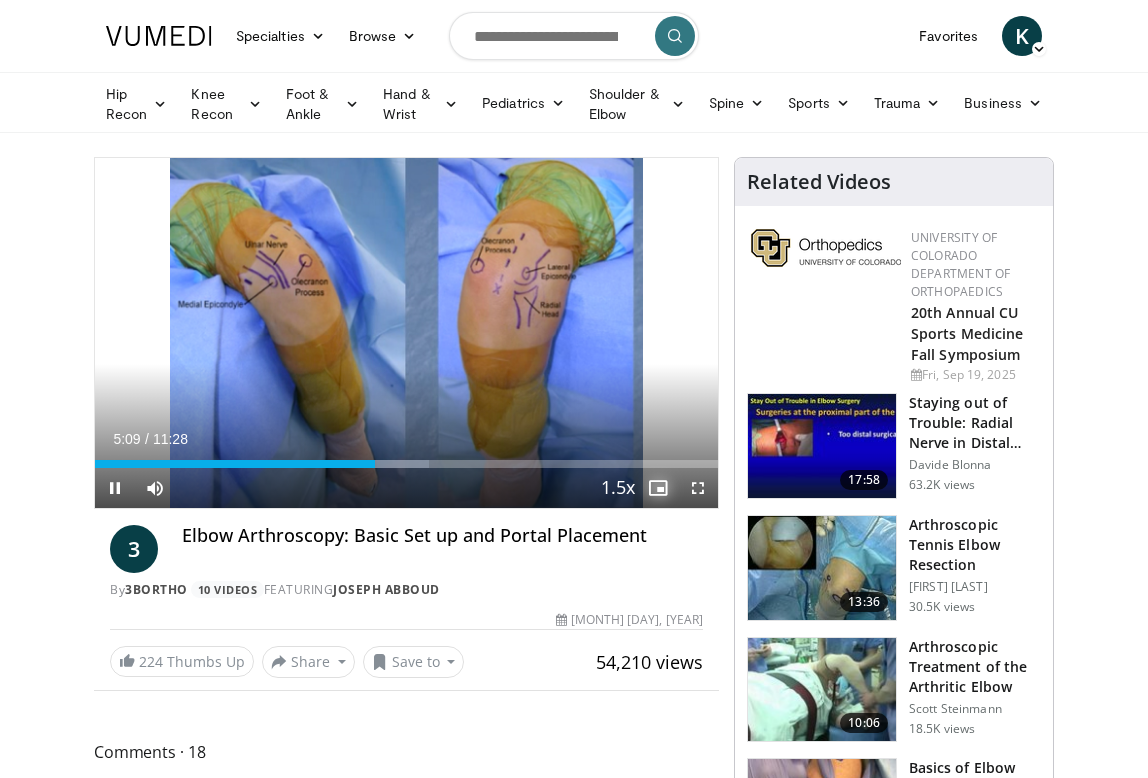 click at bounding box center [658, 488] 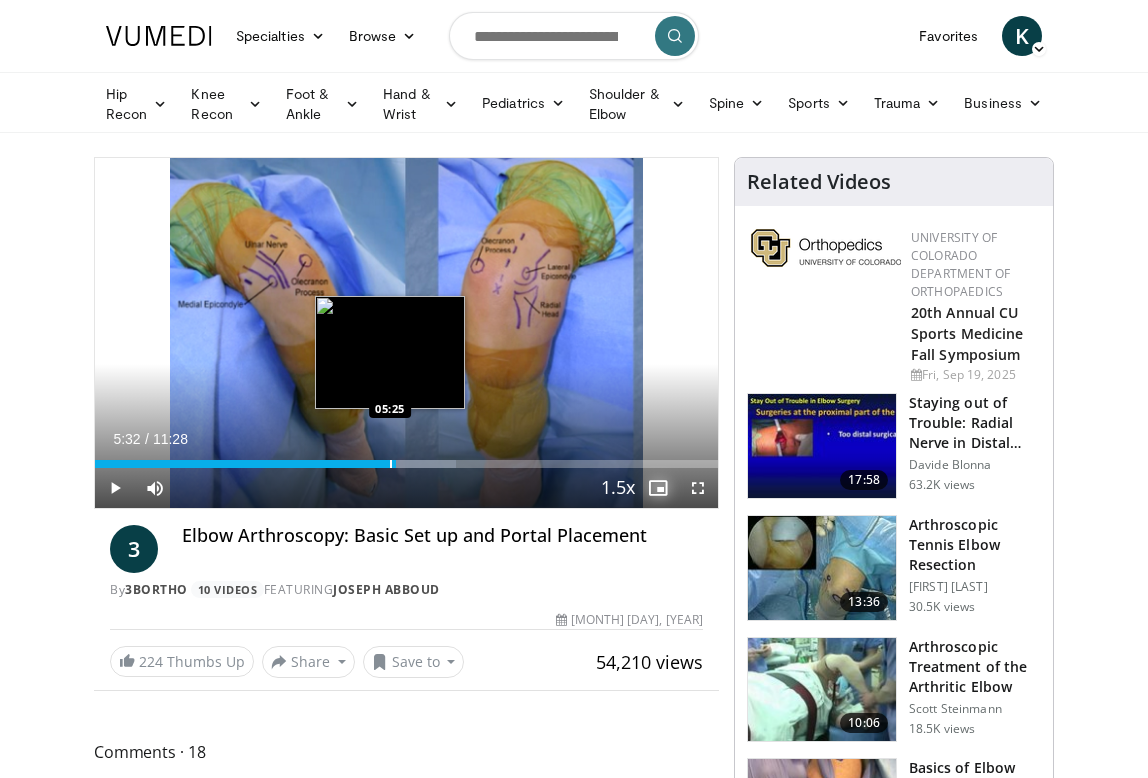click at bounding box center [391, 464] 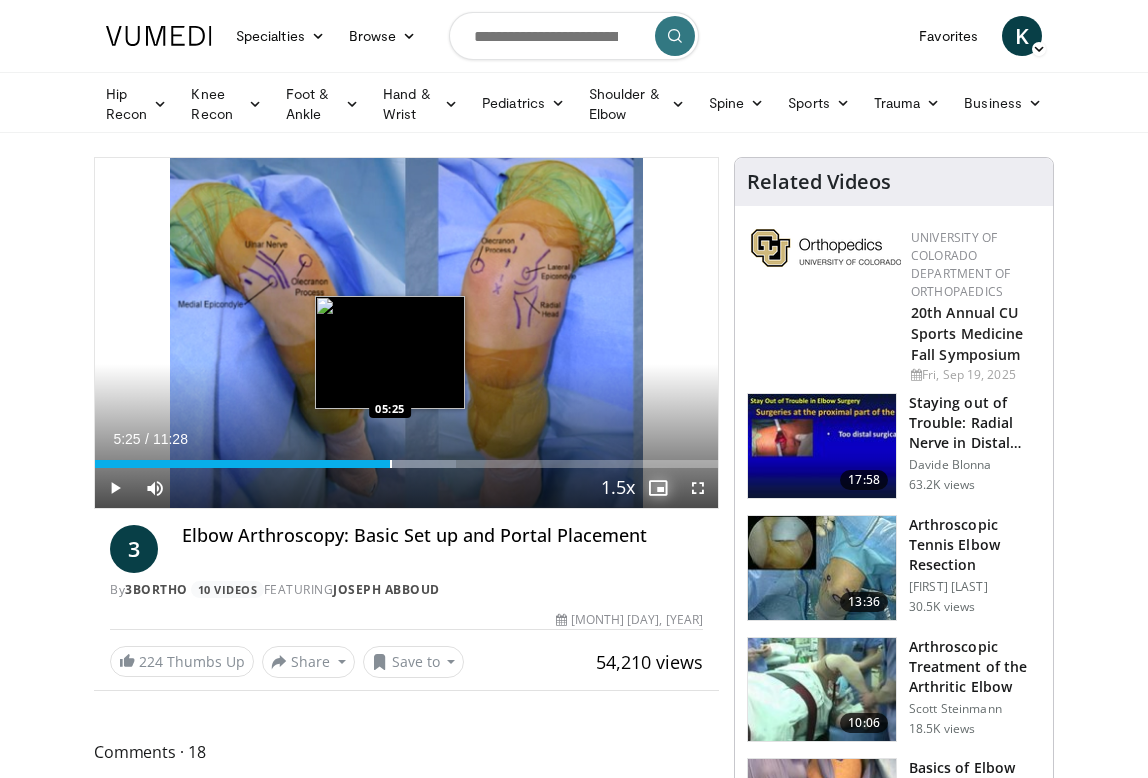 click at bounding box center [391, 464] 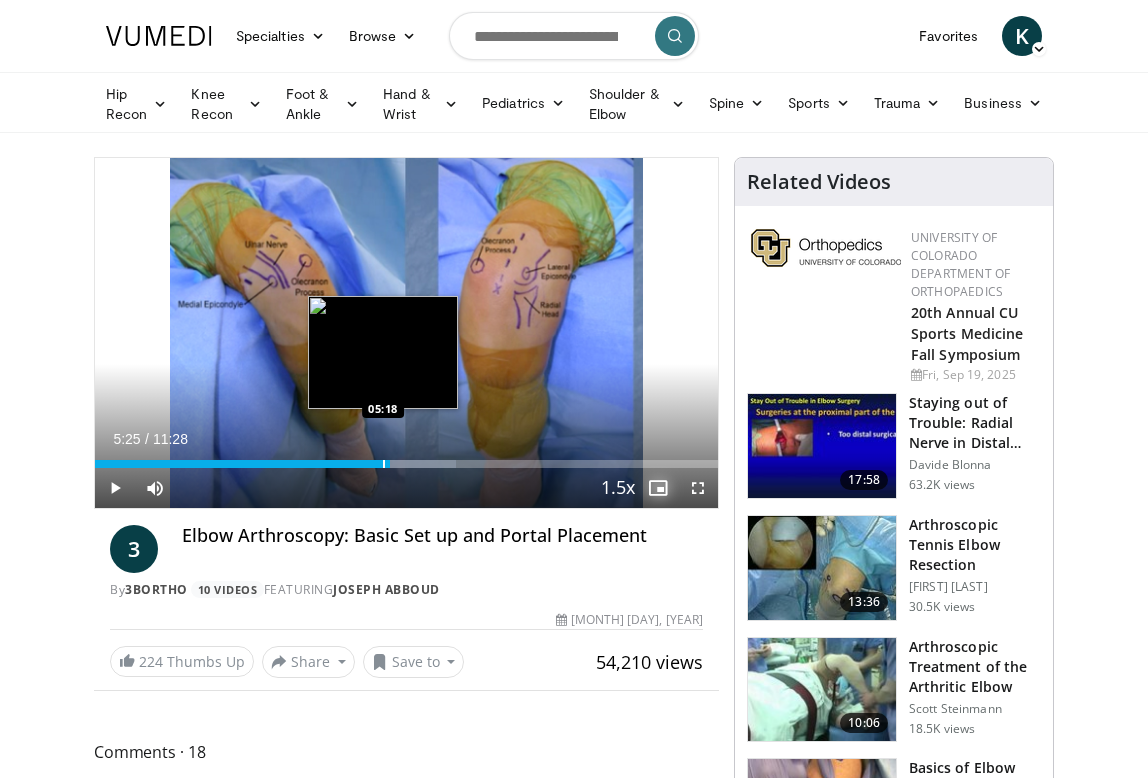 click at bounding box center (384, 464) 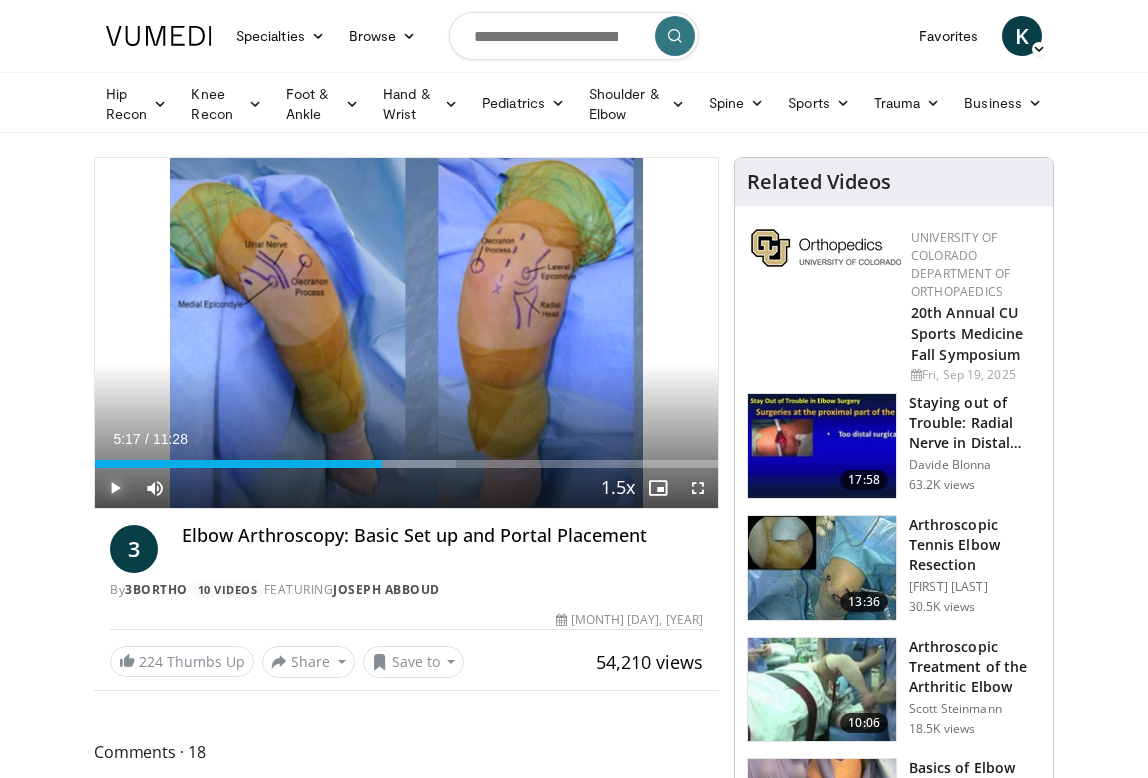 click at bounding box center (115, 488) 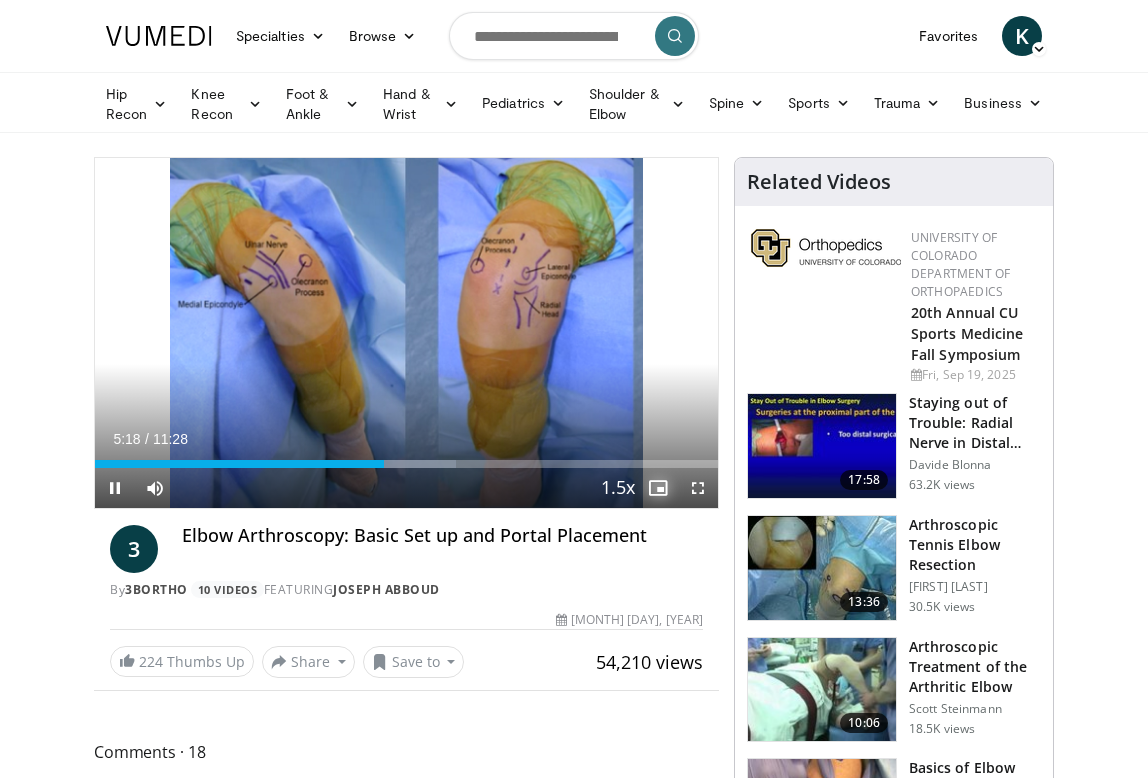 click at bounding box center (658, 488) 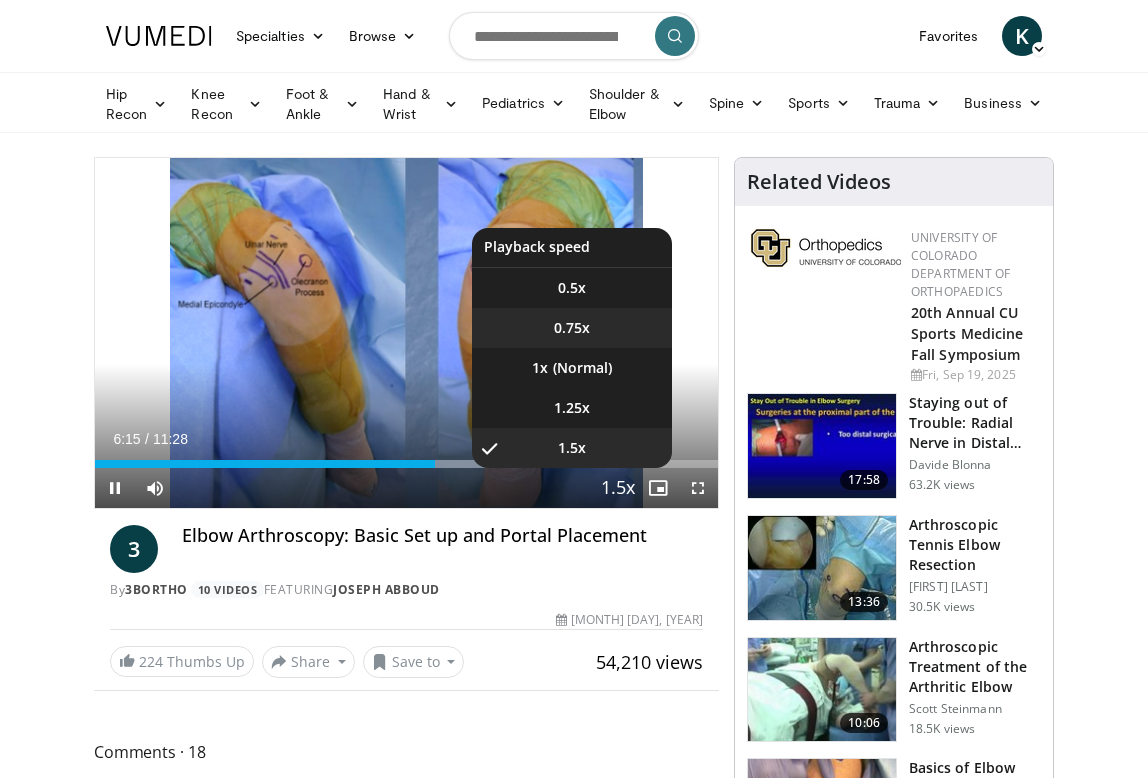 click on "0.75x" at bounding box center [572, 328] 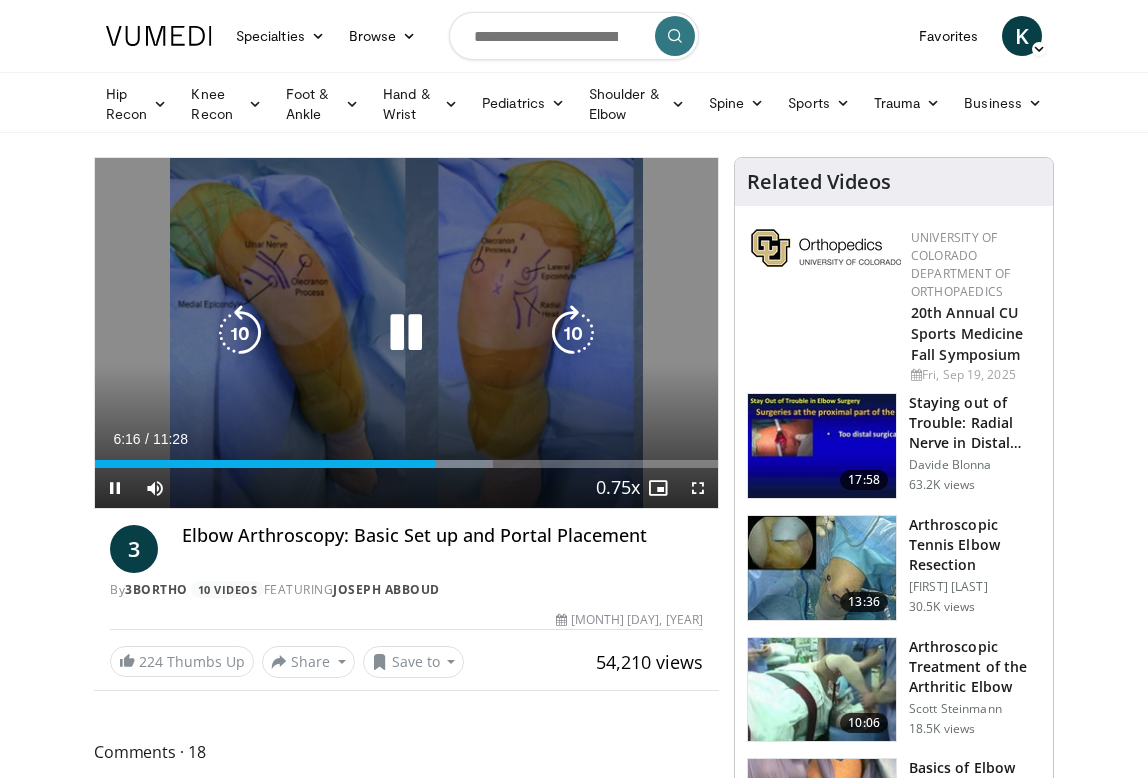 click at bounding box center (406, 333) 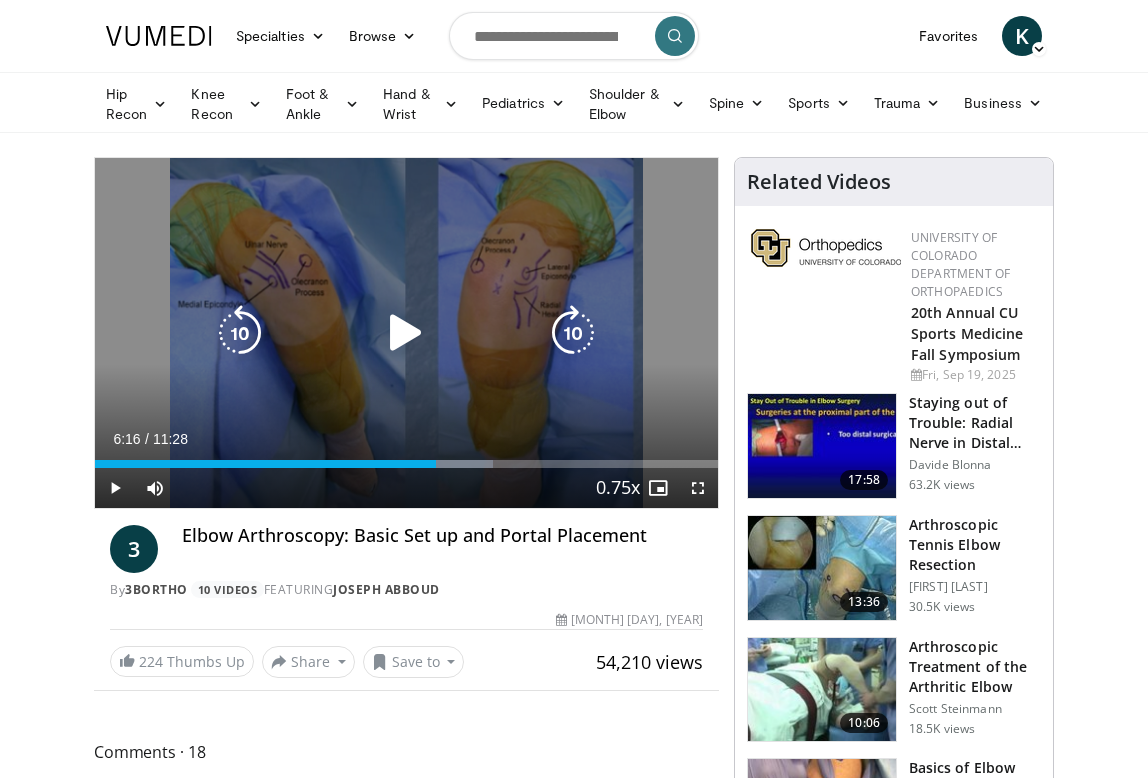click at bounding box center (406, 333) 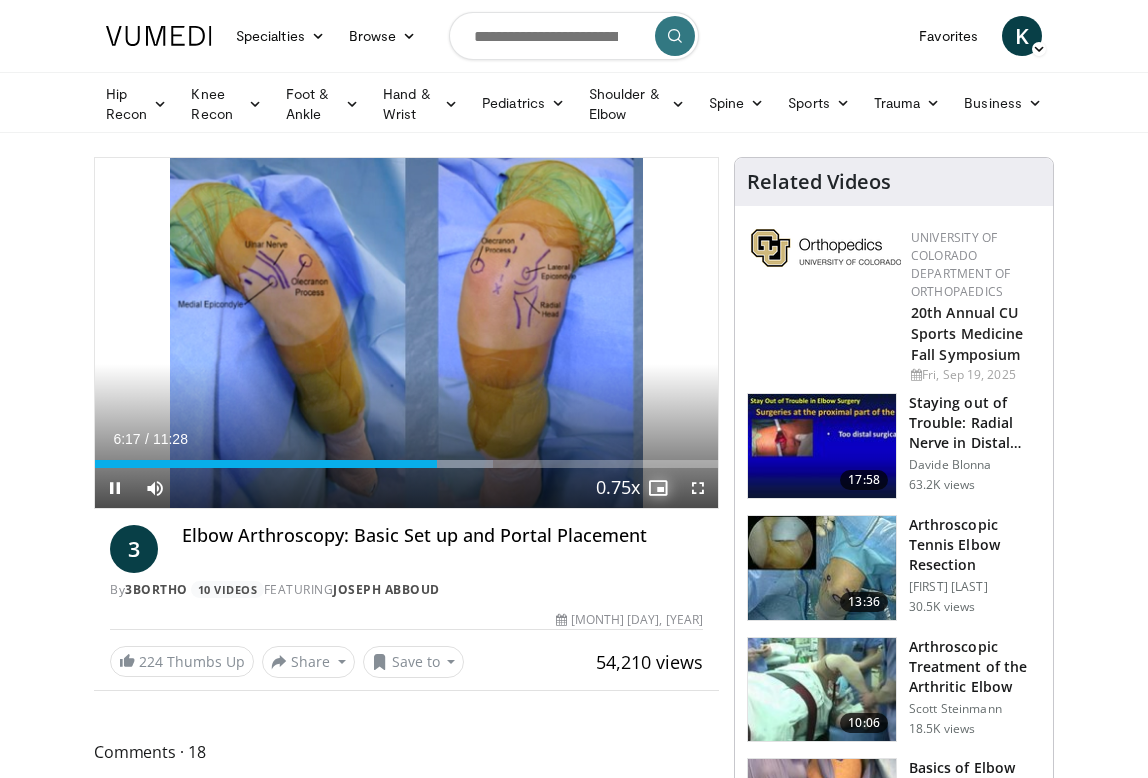 click at bounding box center [658, 488] 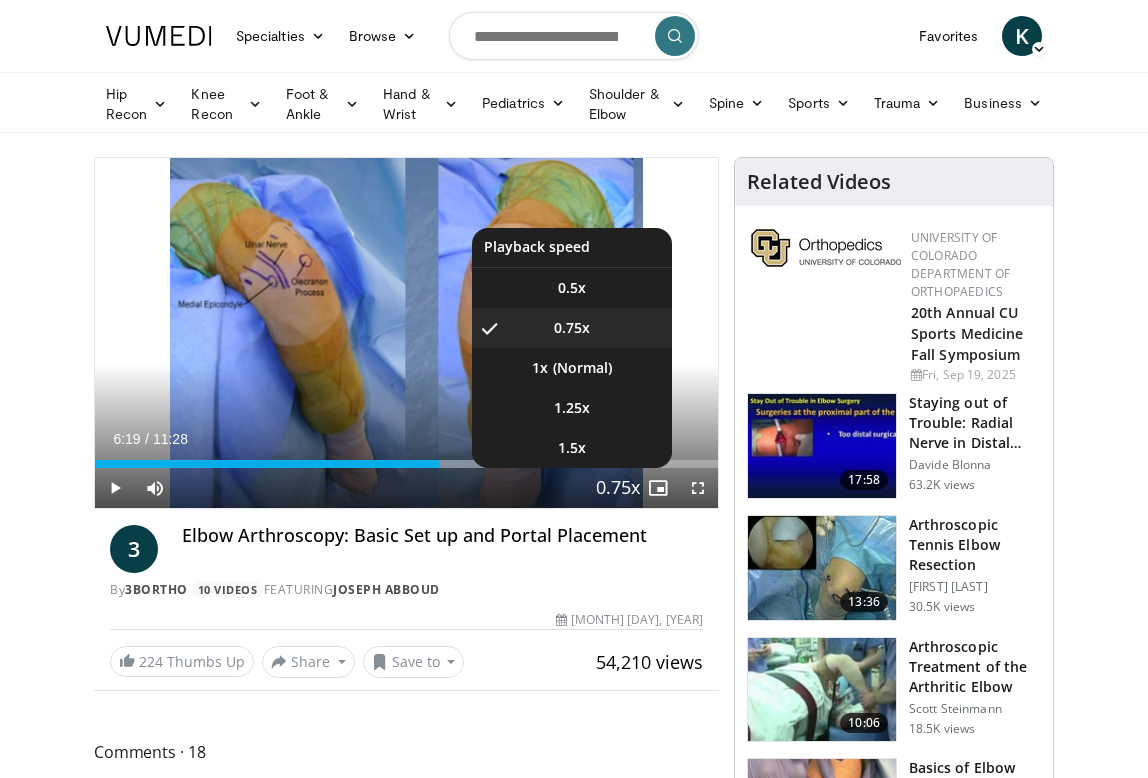 click at bounding box center (618, 489) 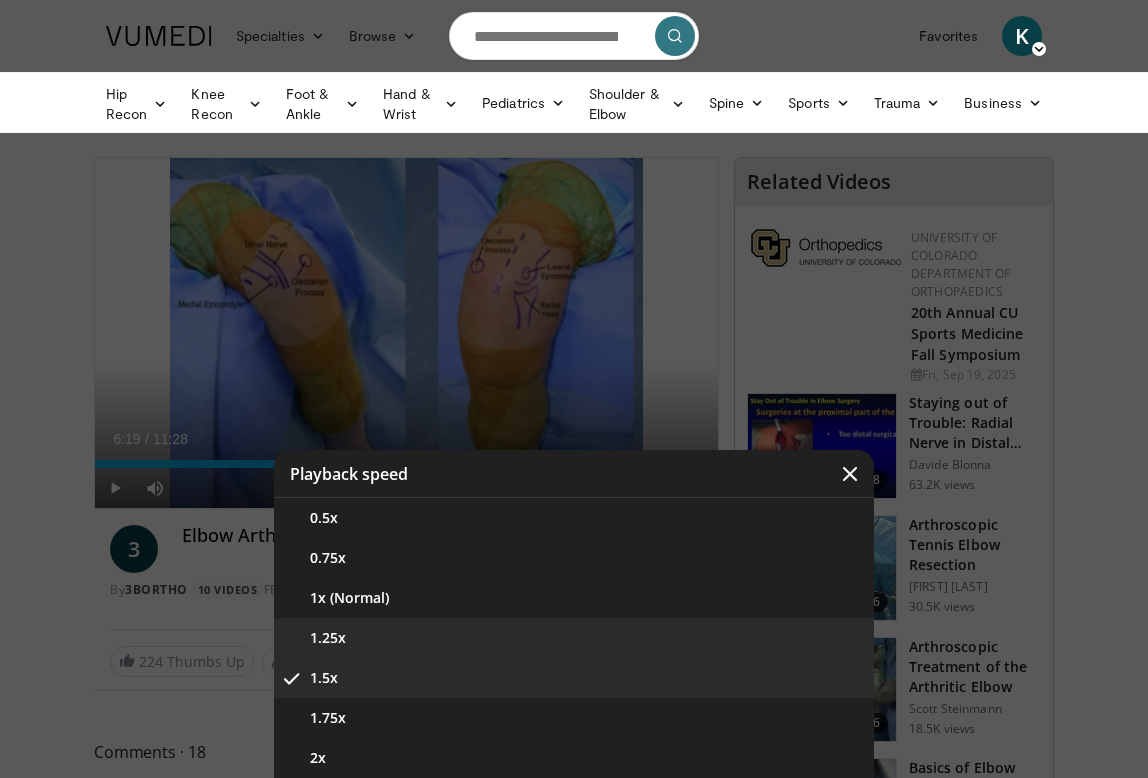 click on "1.25x" at bounding box center [574, 638] 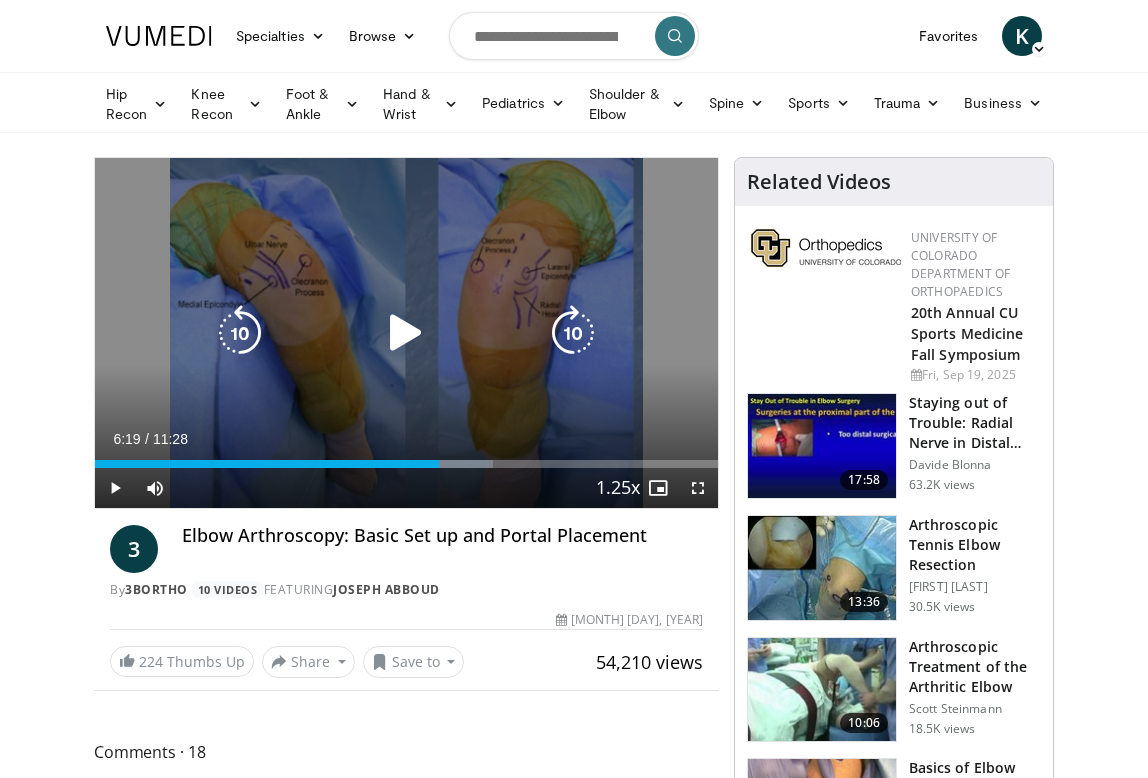 click at bounding box center [240, 333] 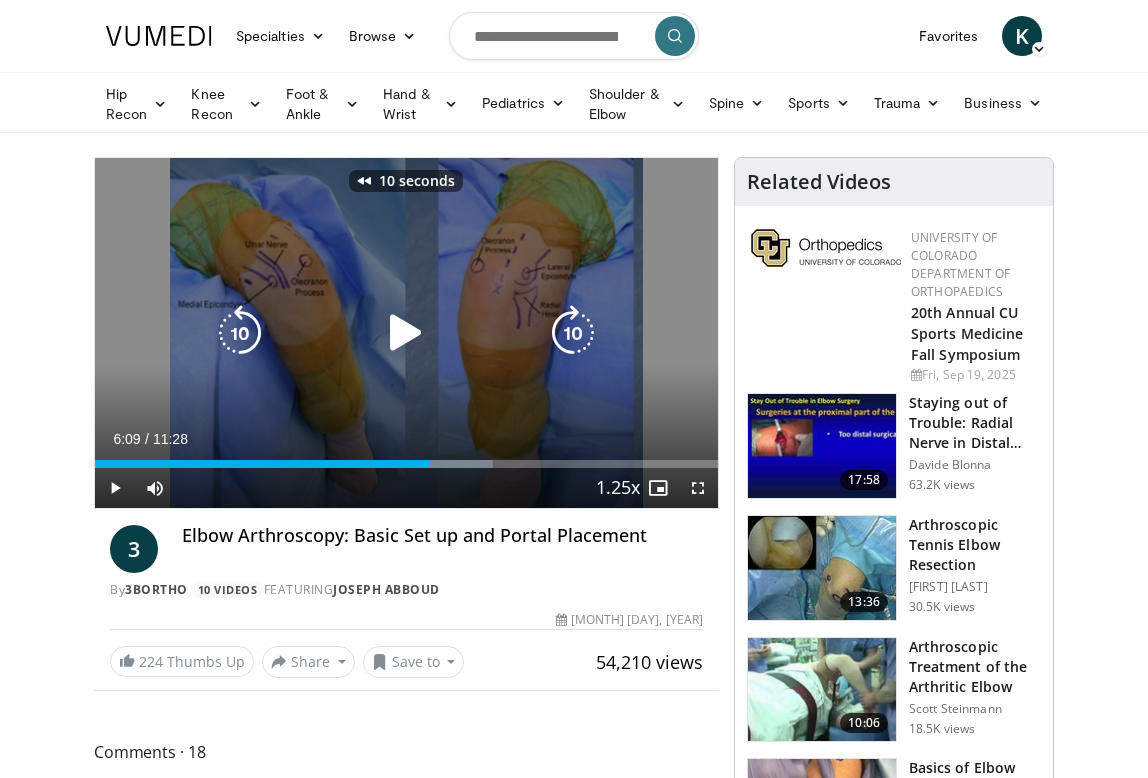 click at bounding box center [406, 333] 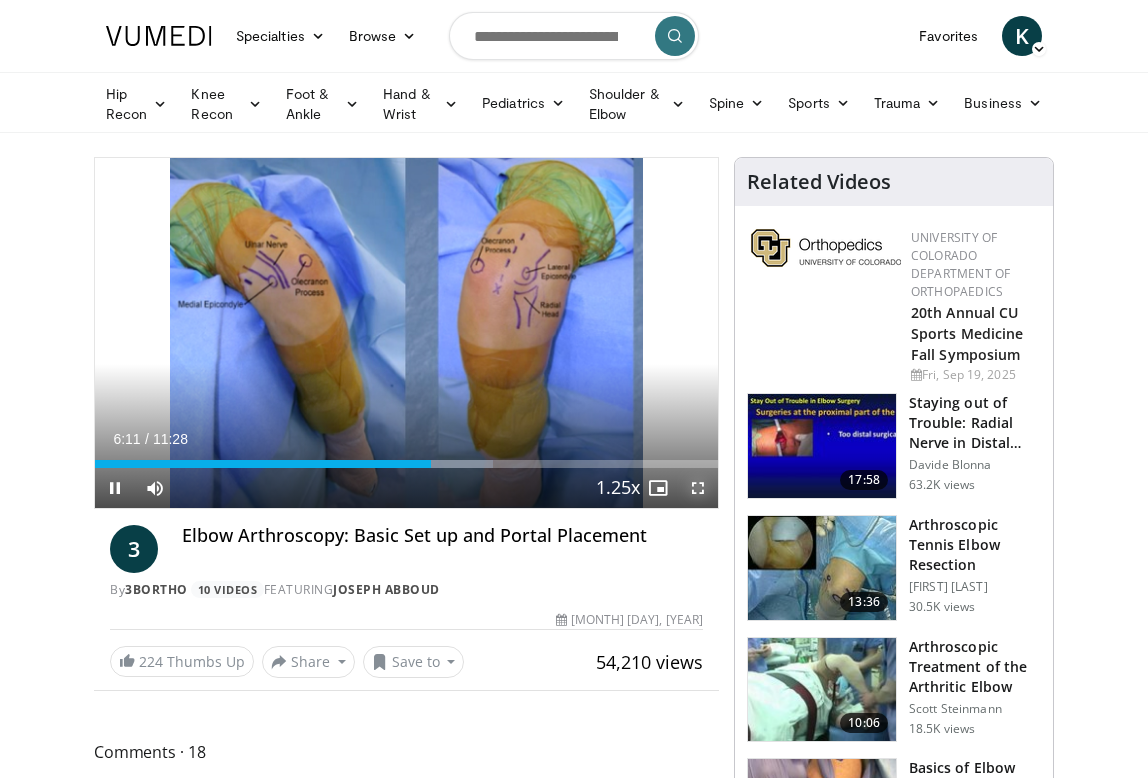 click at bounding box center [698, 488] 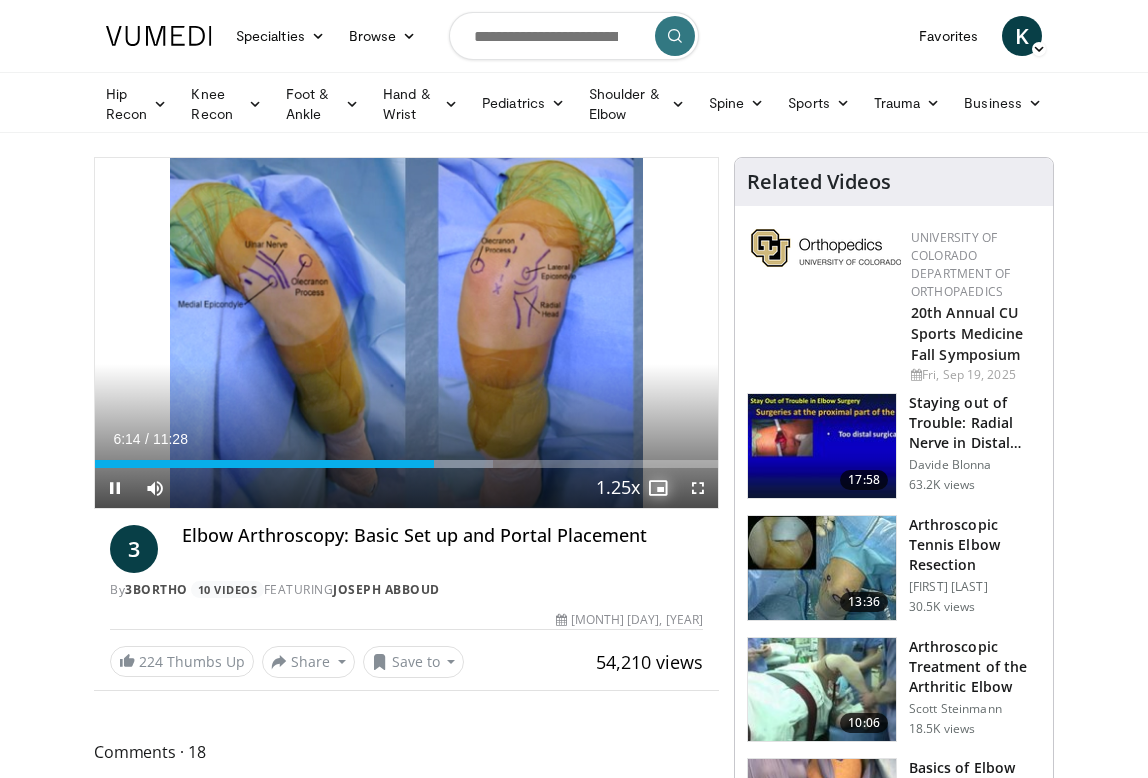 click at bounding box center (658, 488) 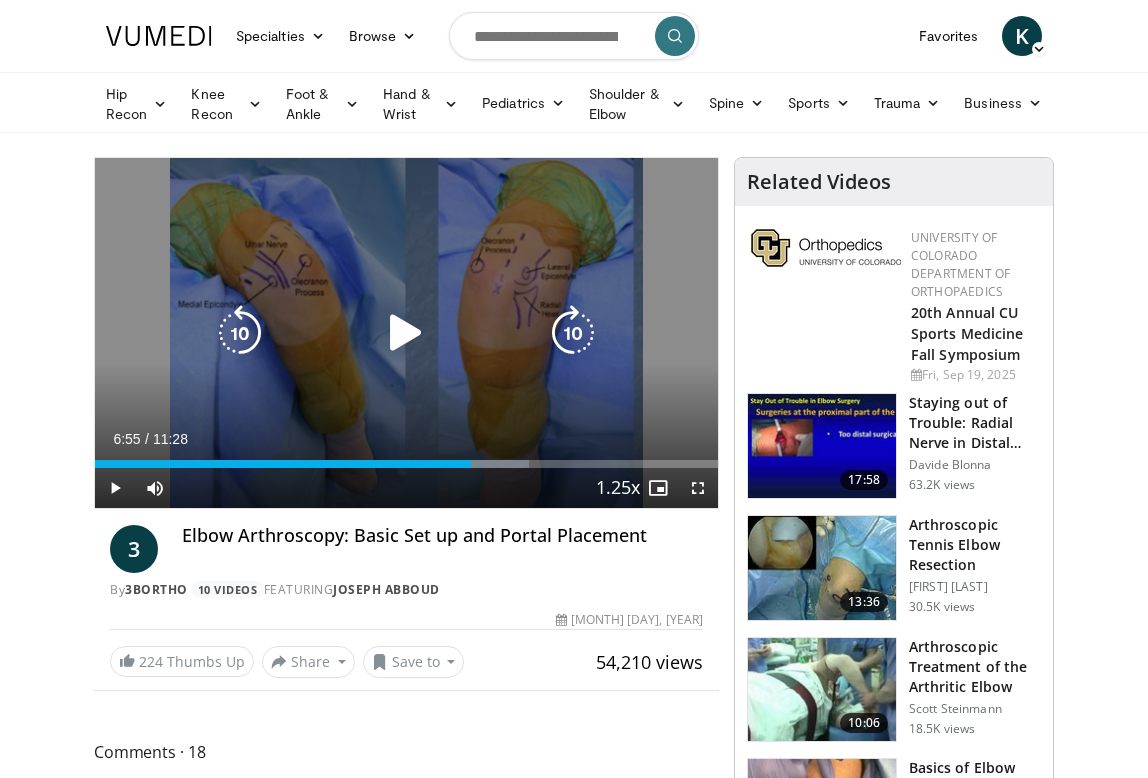 click at bounding box center (240, 333) 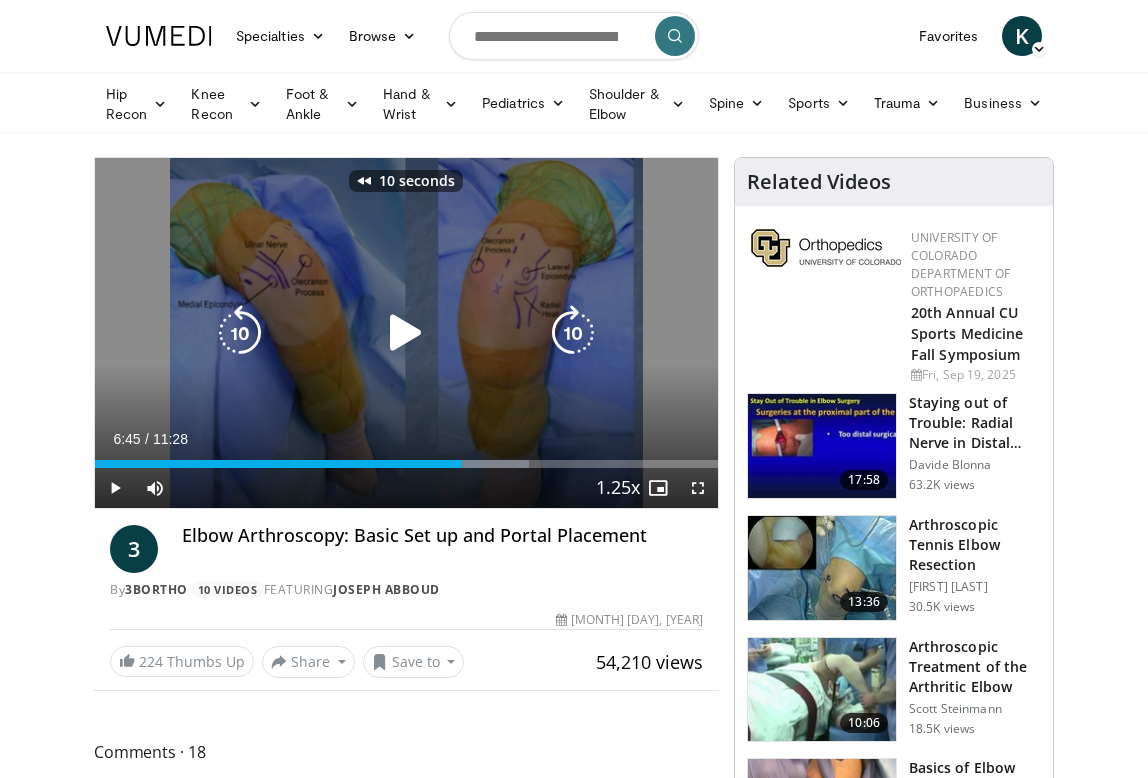 click at bounding box center (240, 333) 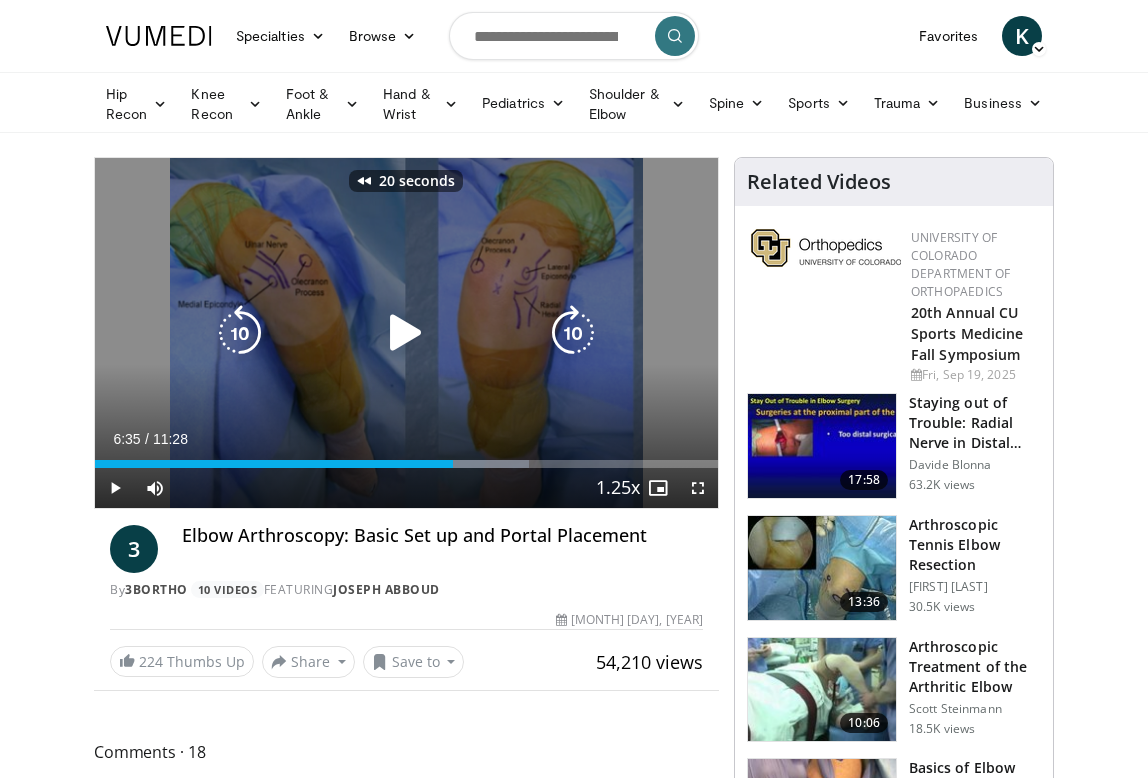 click at bounding box center (406, 333) 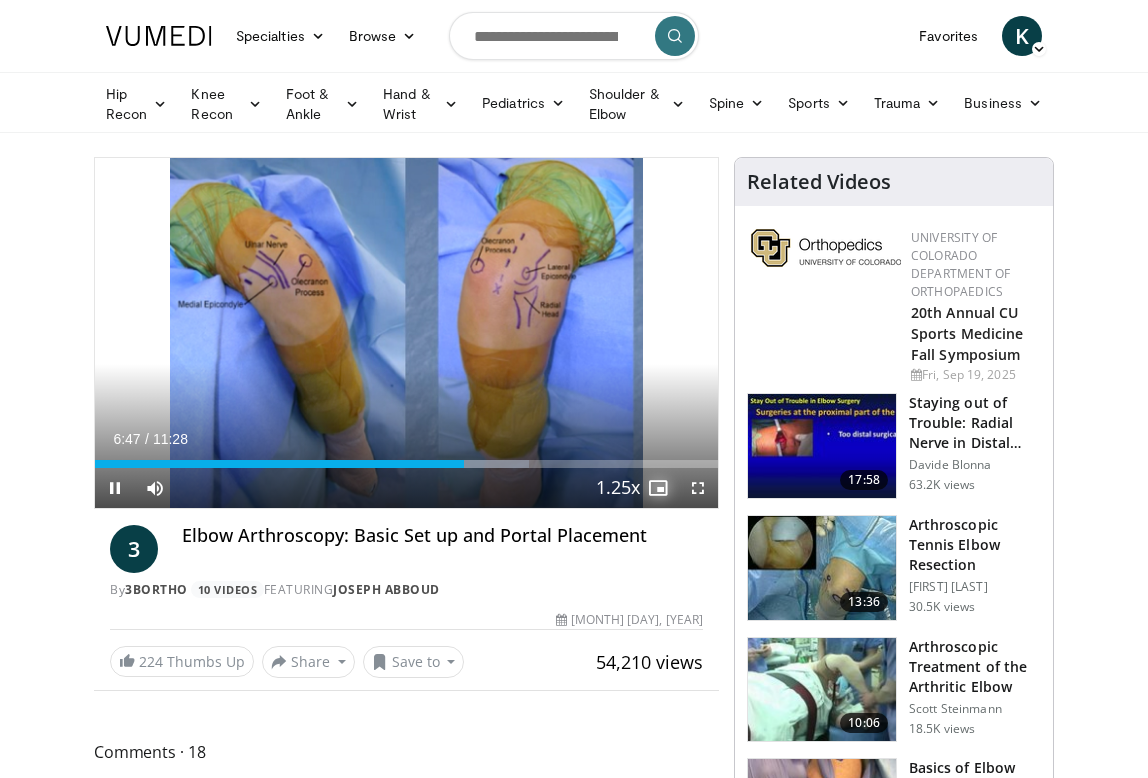 click at bounding box center (658, 488) 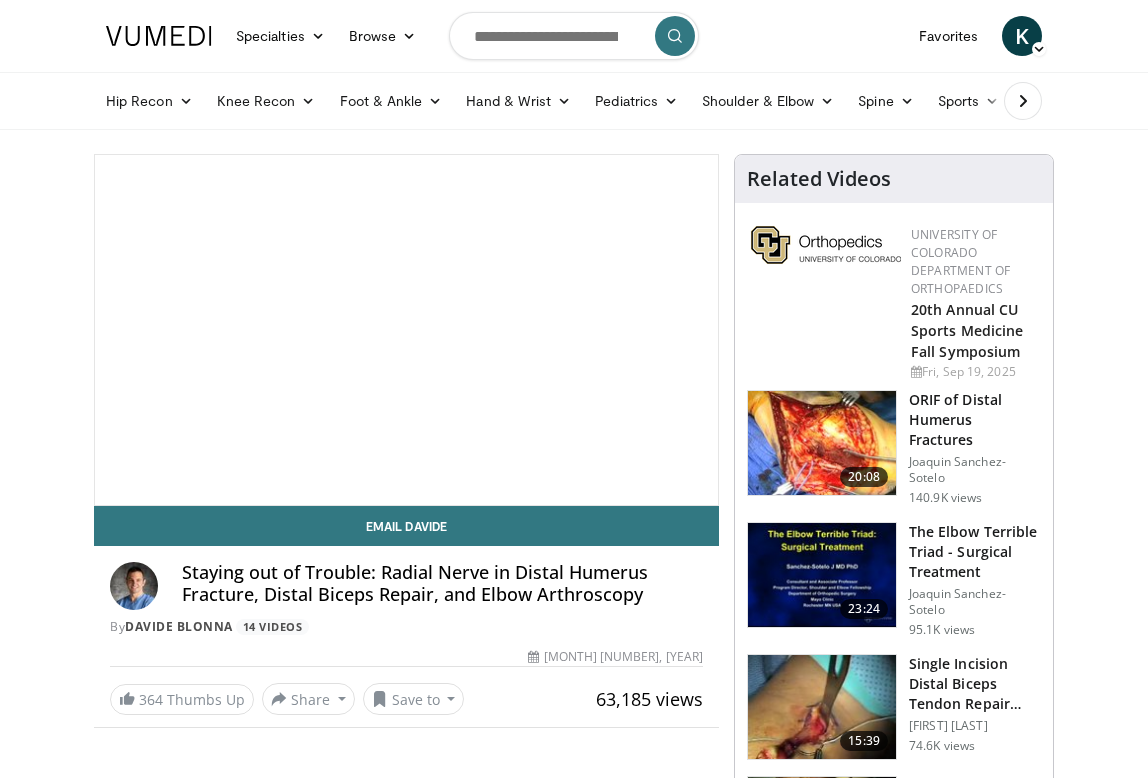 scroll, scrollTop: 0, scrollLeft: 0, axis: both 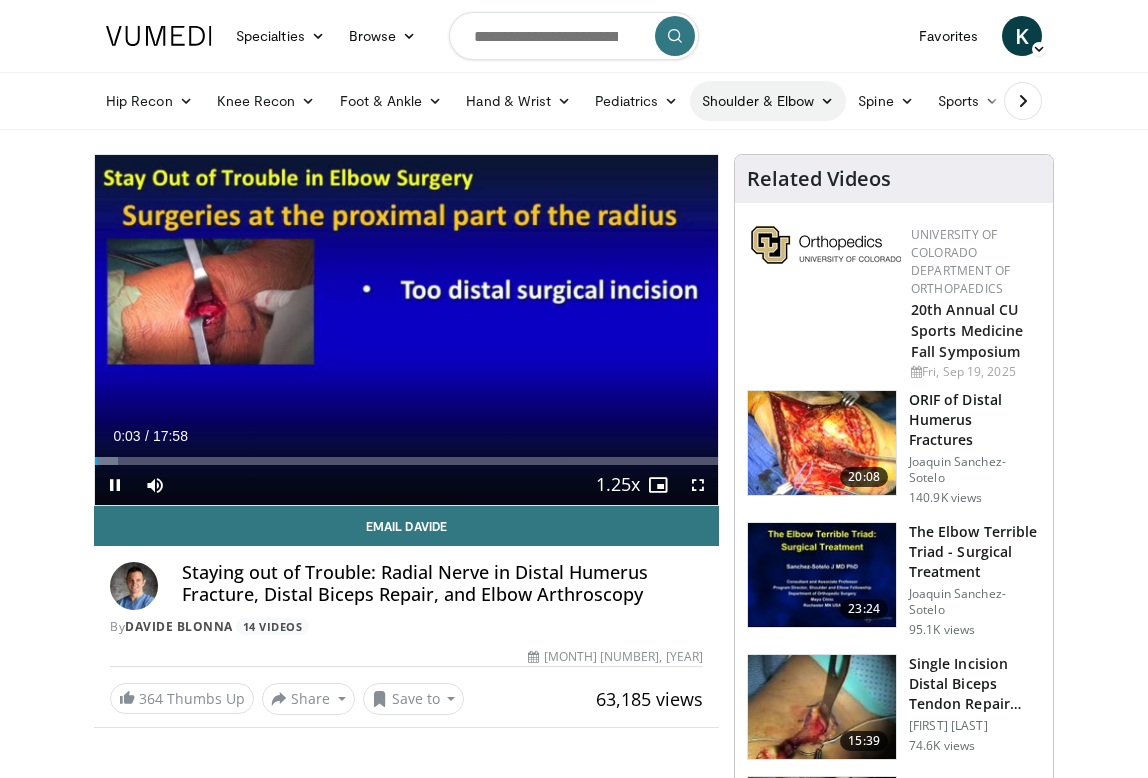 click on "Shoulder & Elbow" at bounding box center (768, 101) 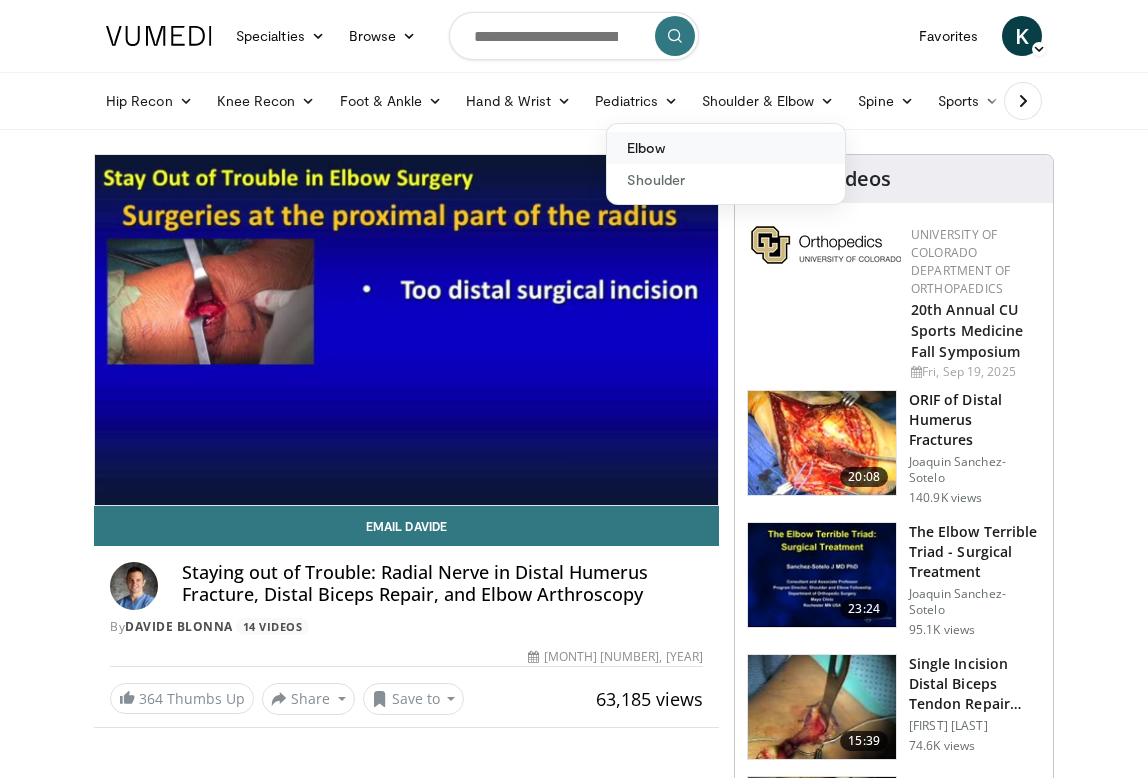 click on "Elbow" at bounding box center (726, 148) 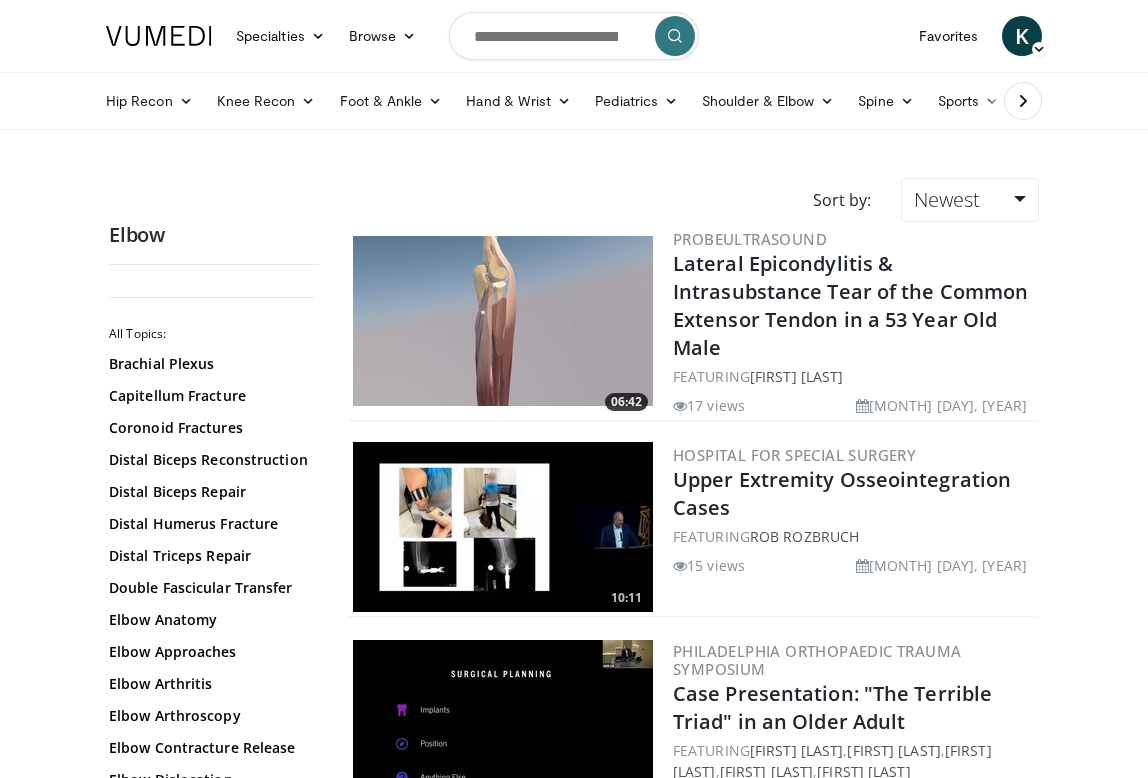 scroll, scrollTop: 0, scrollLeft: 0, axis: both 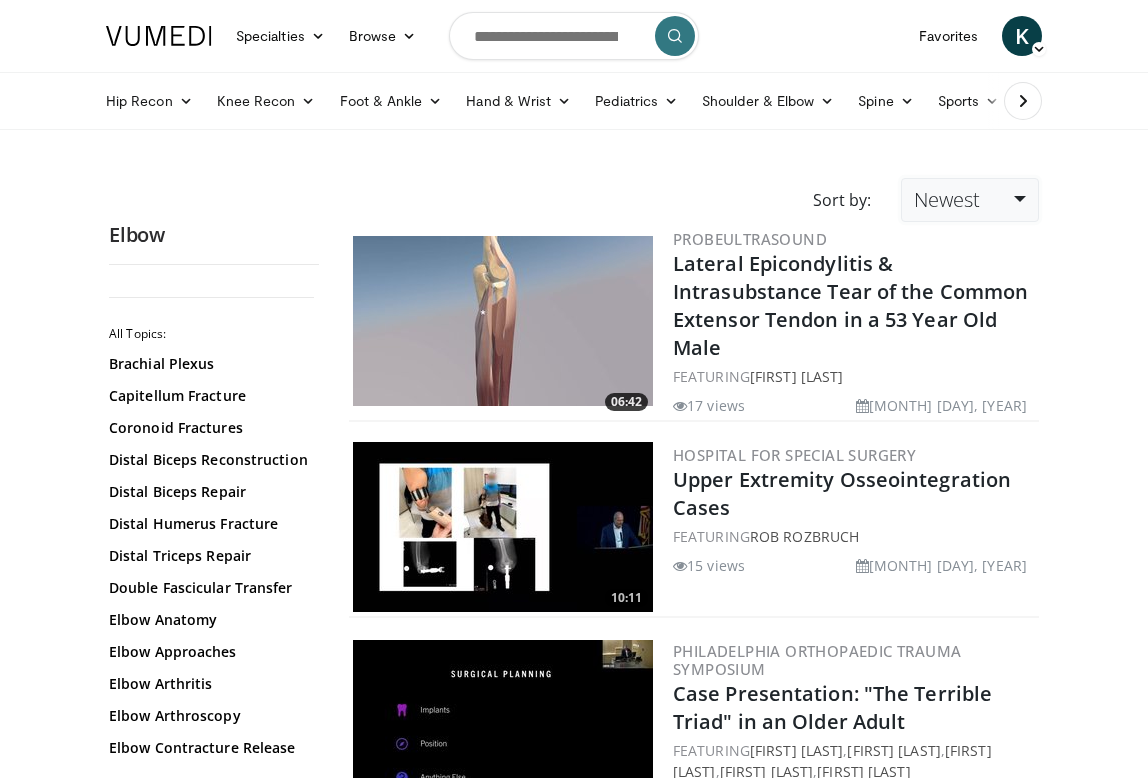 click on "Newest" at bounding box center (947, 199) 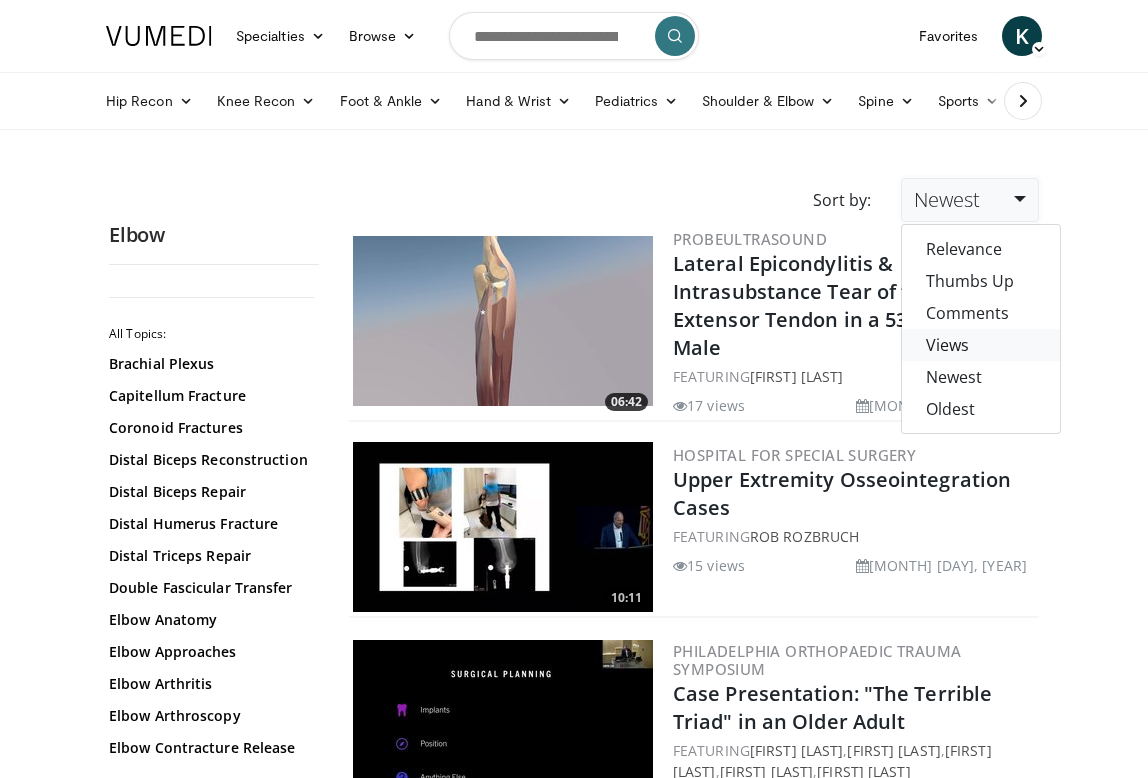 click on "Views" at bounding box center (981, 345) 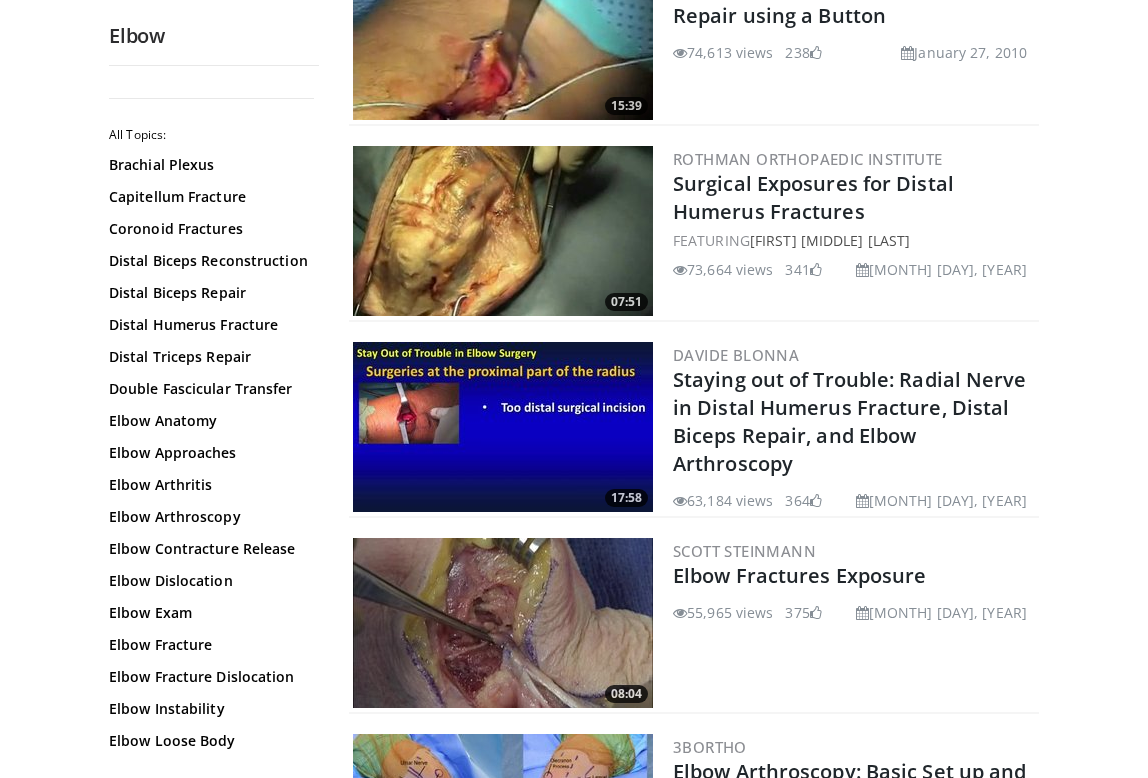 scroll, scrollTop: 670, scrollLeft: 0, axis: vertical 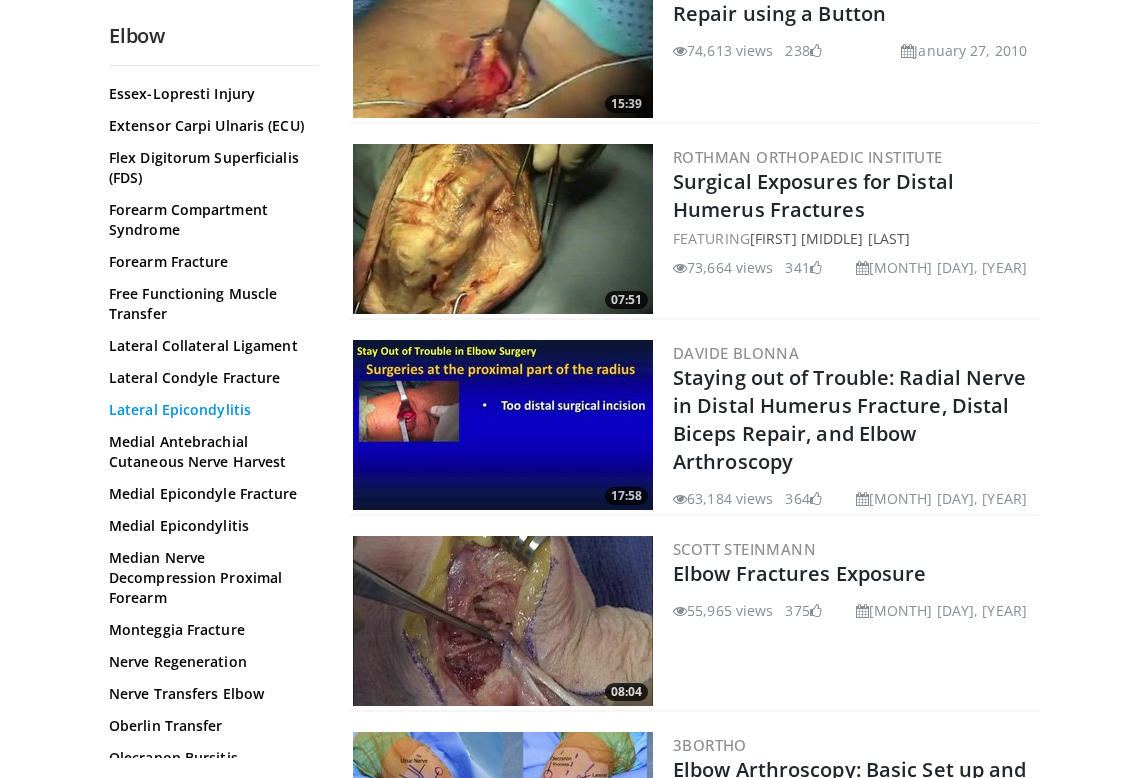 click on "Lateral Epicondylitis" at bounding box center (209, 410) 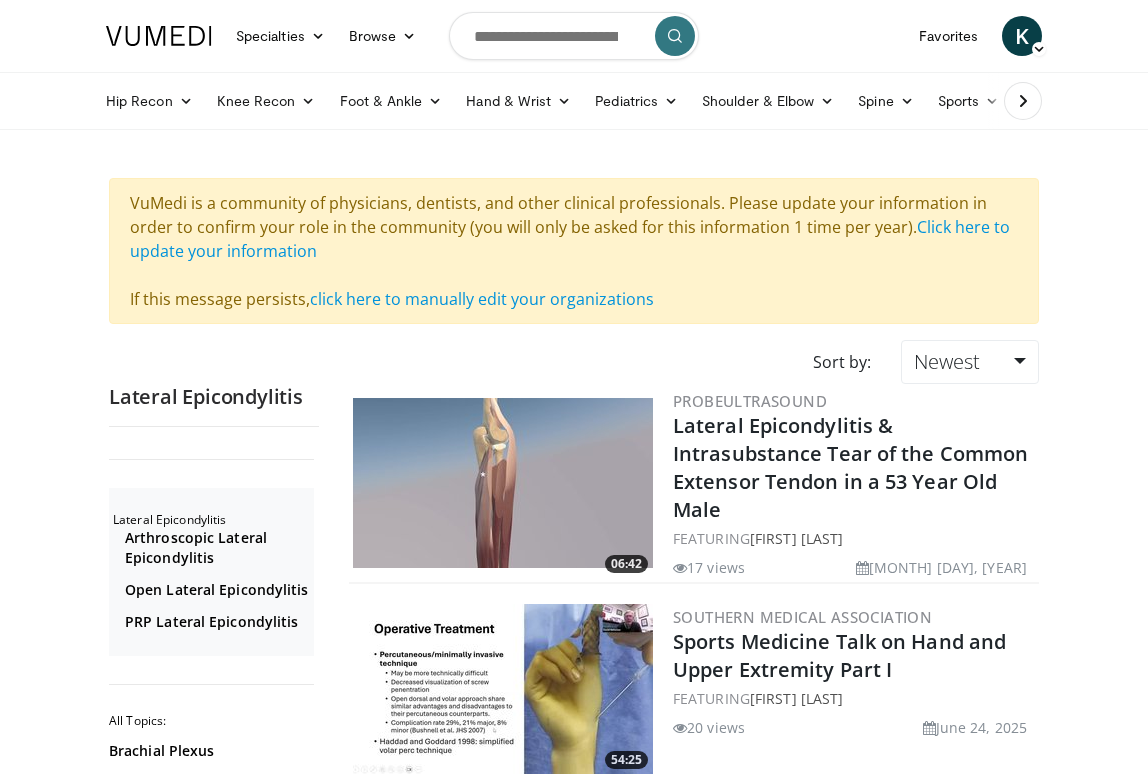 scroll, scrollTop: 6, scrollLeft: 0, axis: vertical 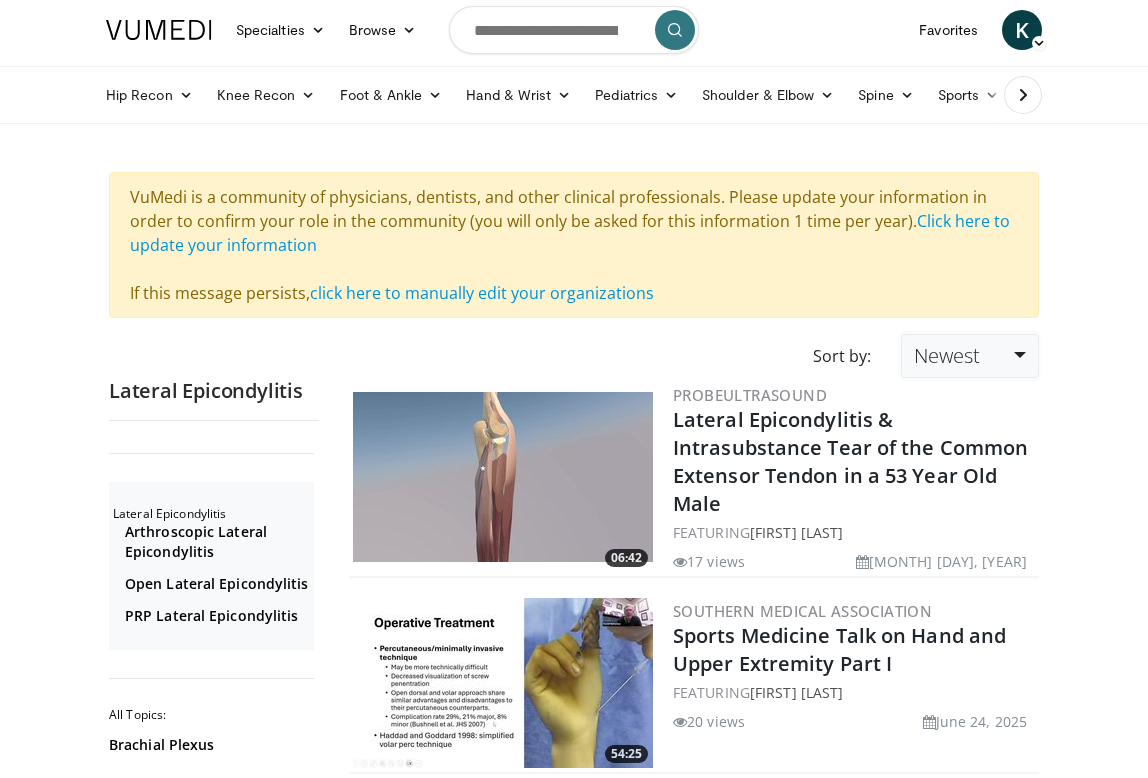 click on "Newest" at bounding box center [970, 356] 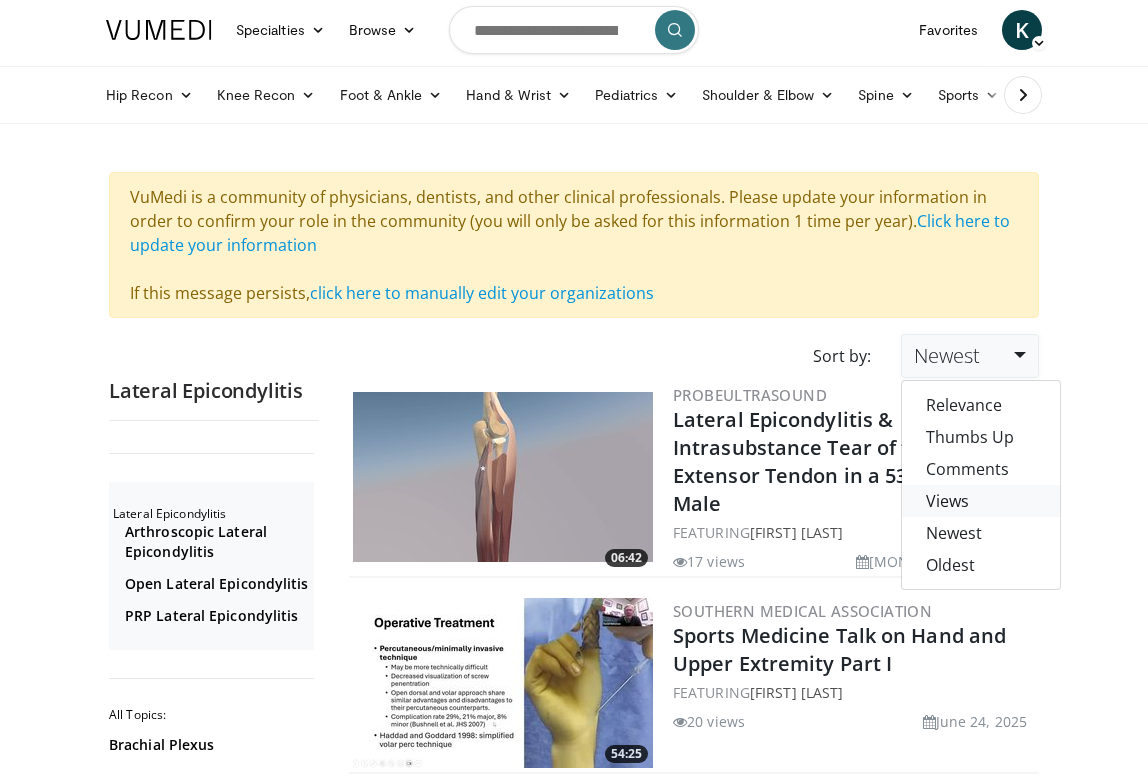 click on "Views" at bounding box center (981, 501) 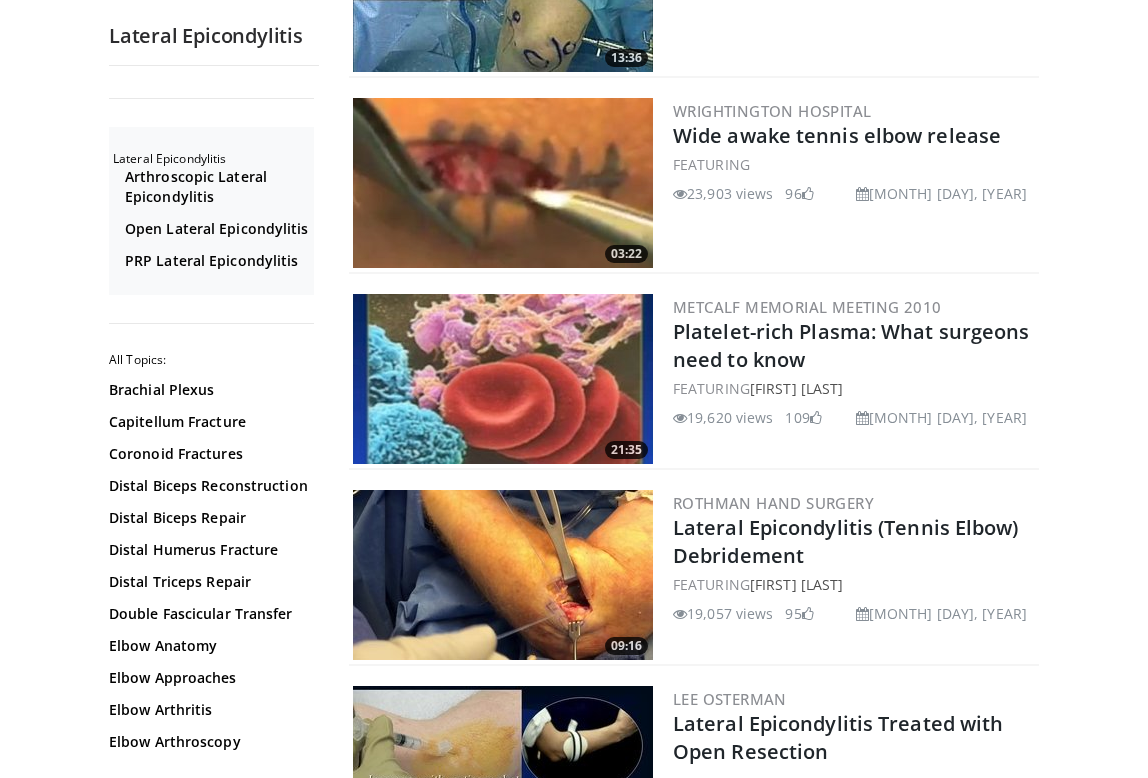 scroll, scrollTop: 137, scrollLeft: 0, axis: vertical 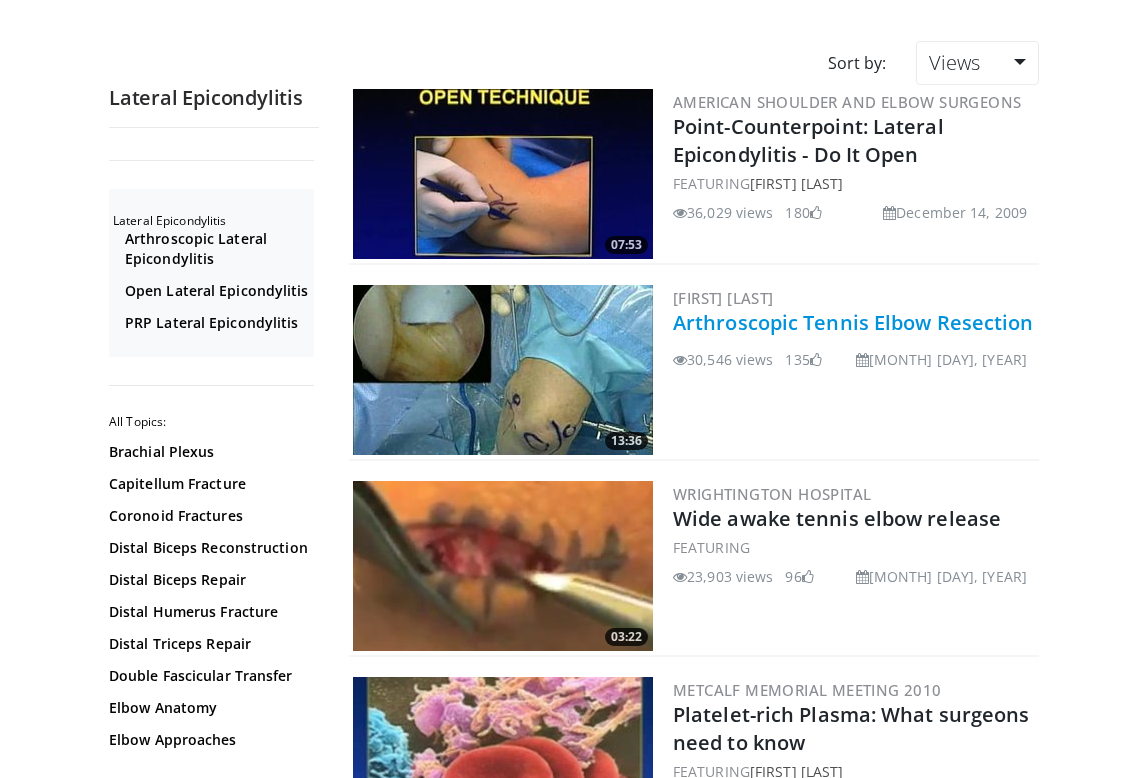 click on "Arthroscopic Tennis Elbow Resection" at bounding box center [853, 322] 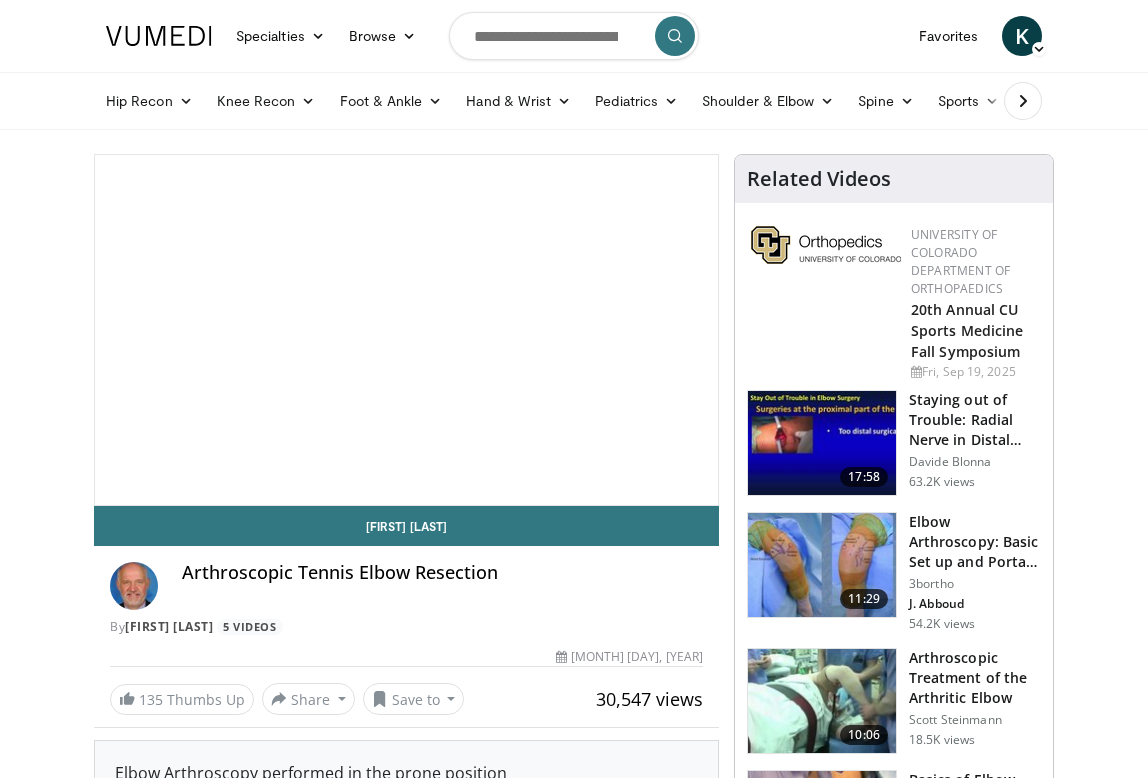 scroll, scrollTop: 0, scrollLeft: 0, axis: both 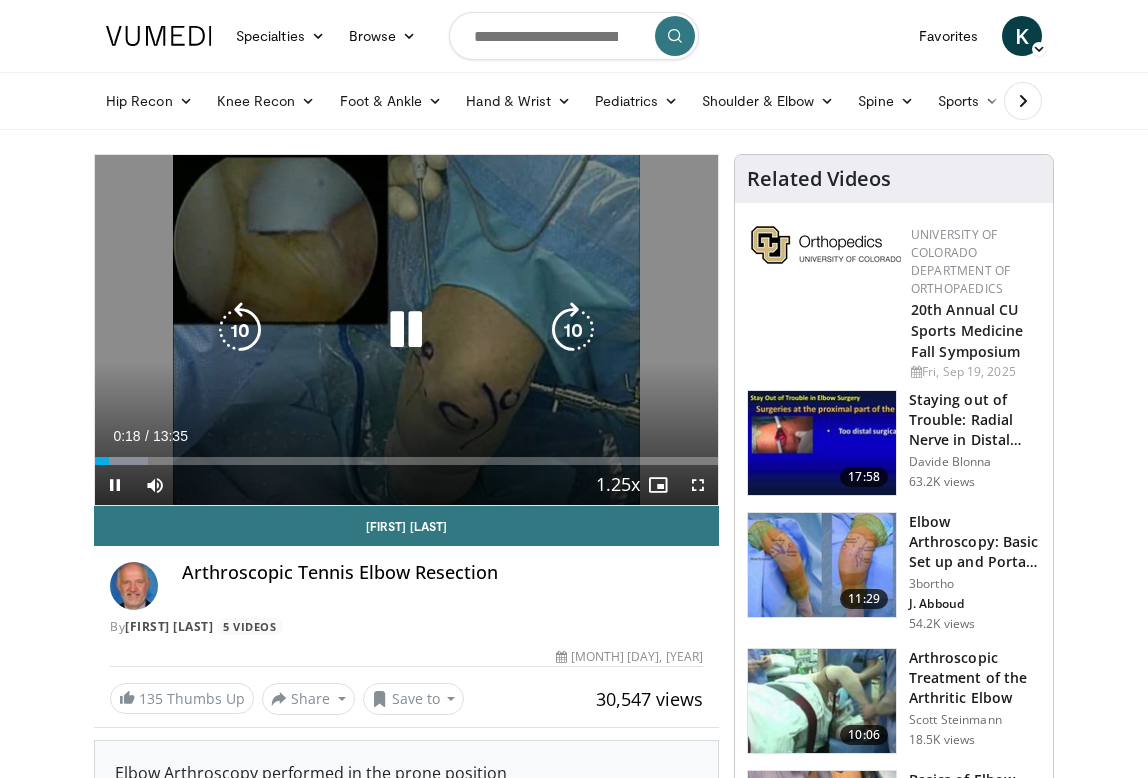 click at bounding box center [406, 330] 